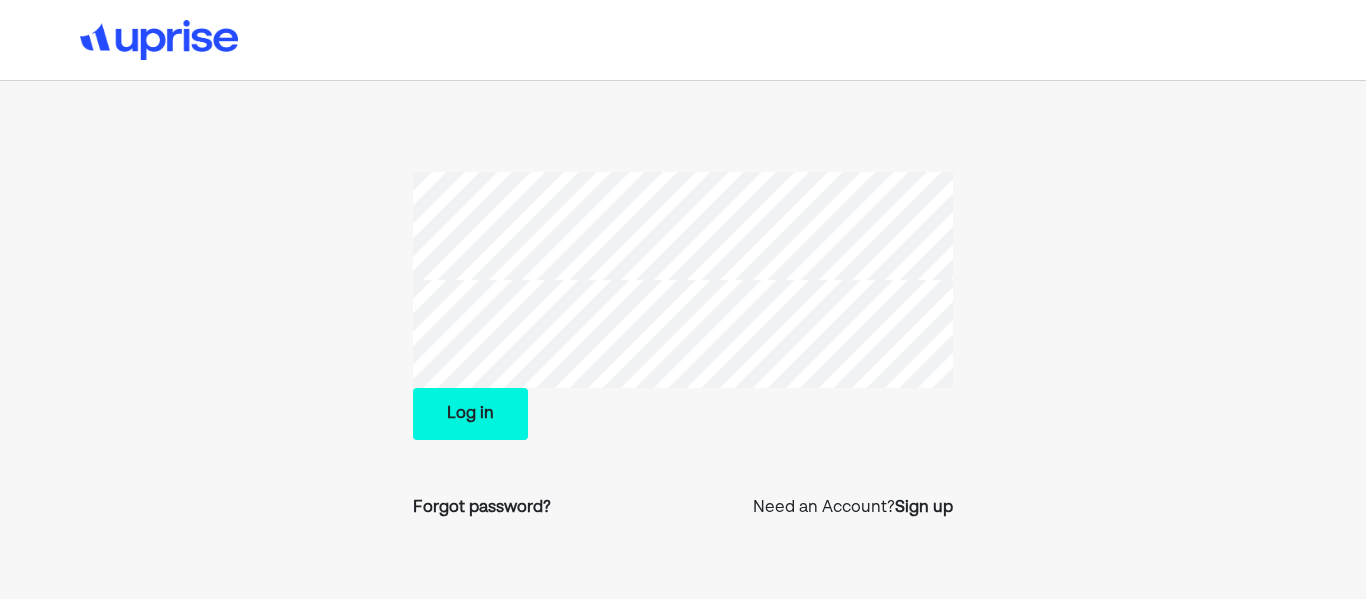 scroll, scrollTop: 0, scrollLeft: 0, axis: both 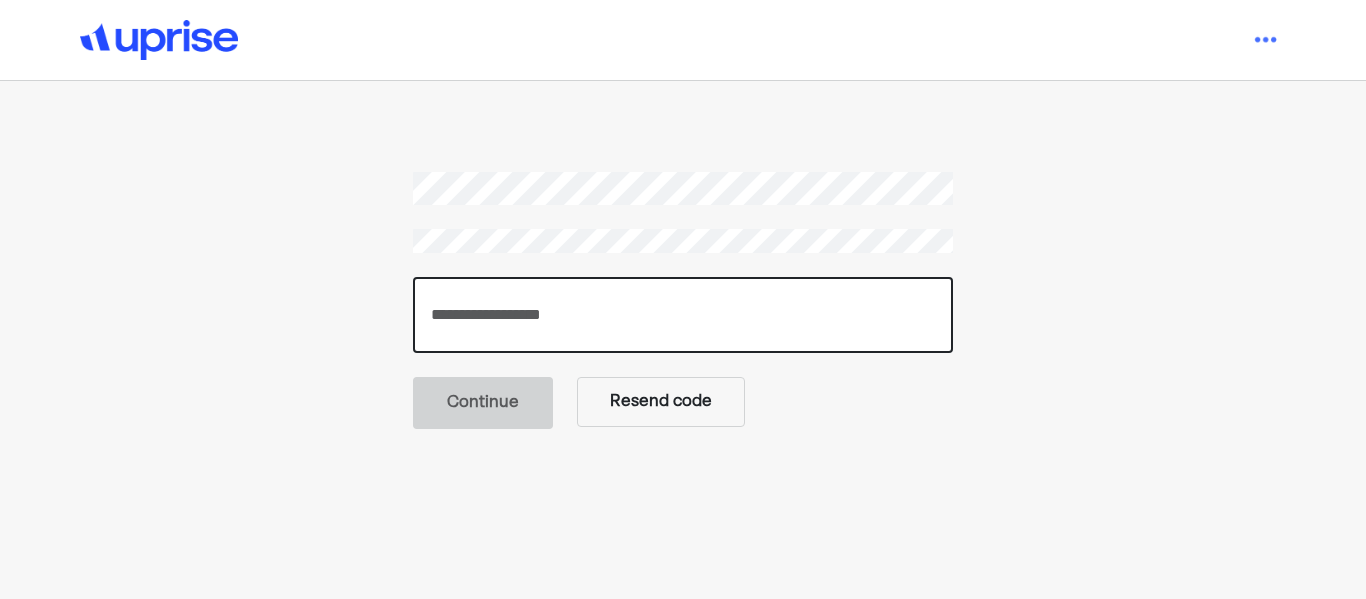 click at bounding box center (683, 315) 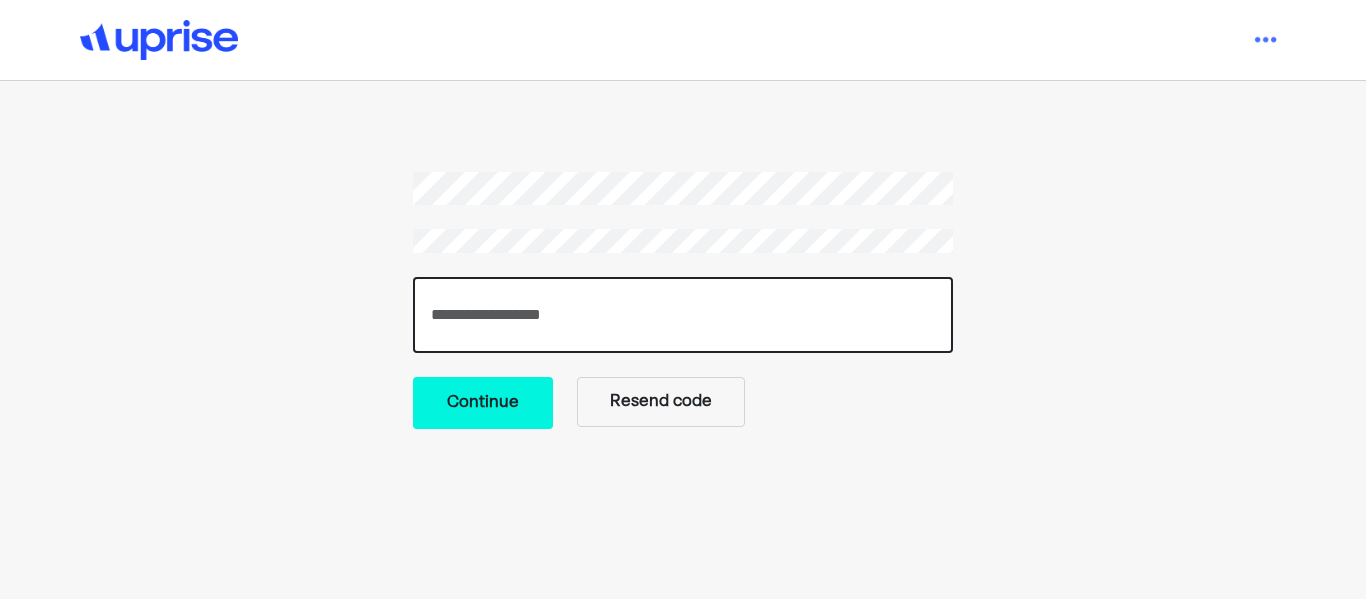 type on "******" 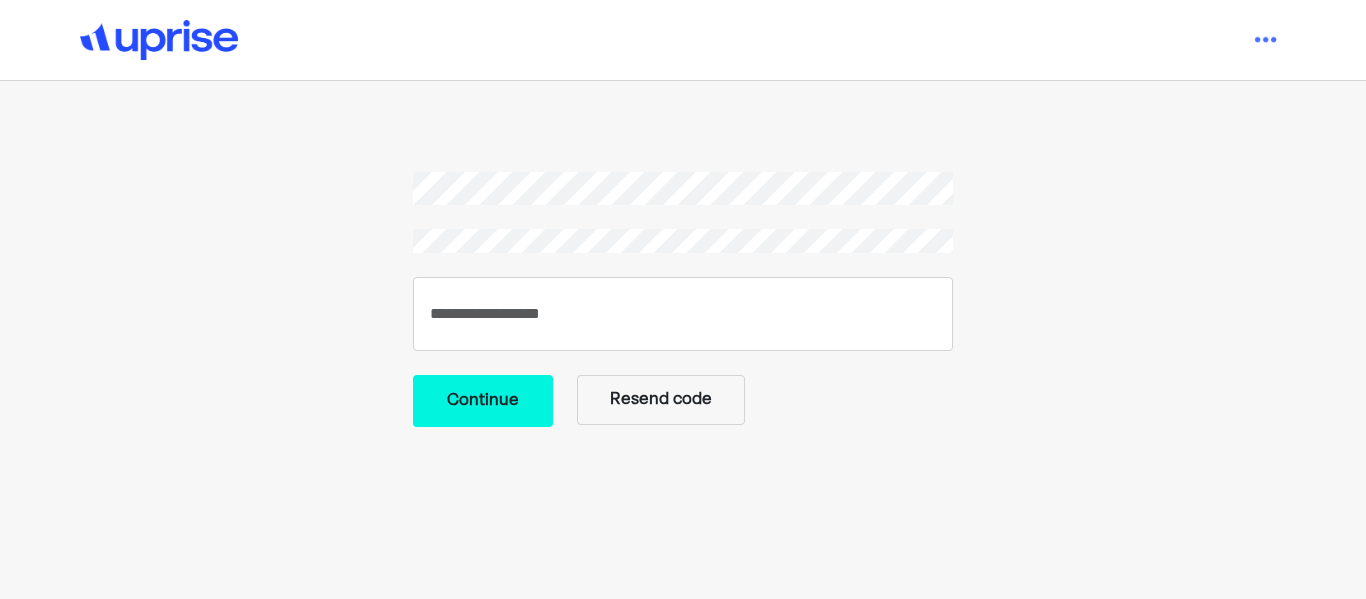 click on "Continue" at bounding box center [483, 401] 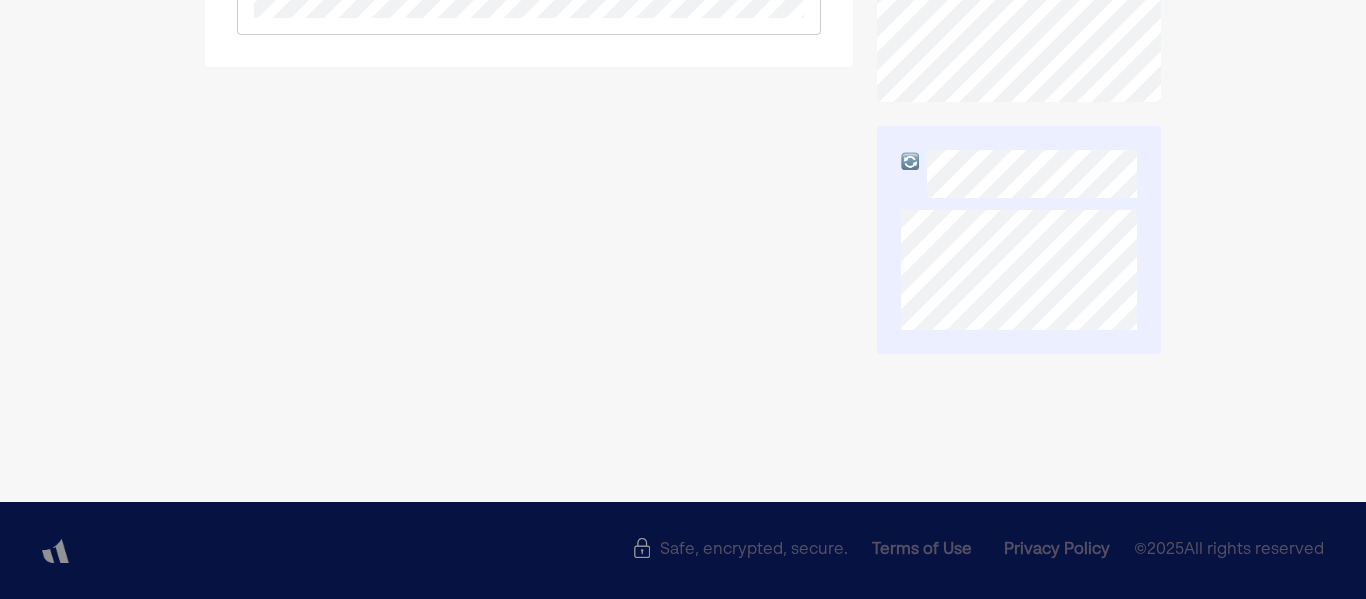 scroll, scrollTop: 0, scrollLeft: 0, axis: both 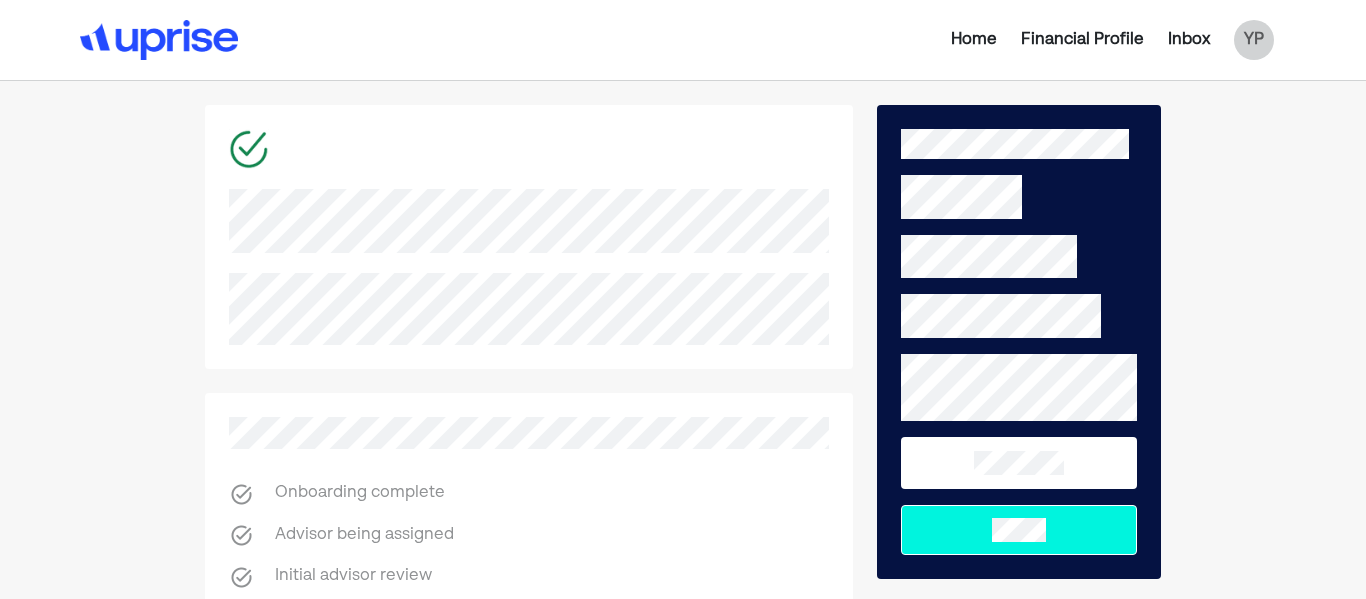 click on "Inbox" at bounding box center [1189, 40] 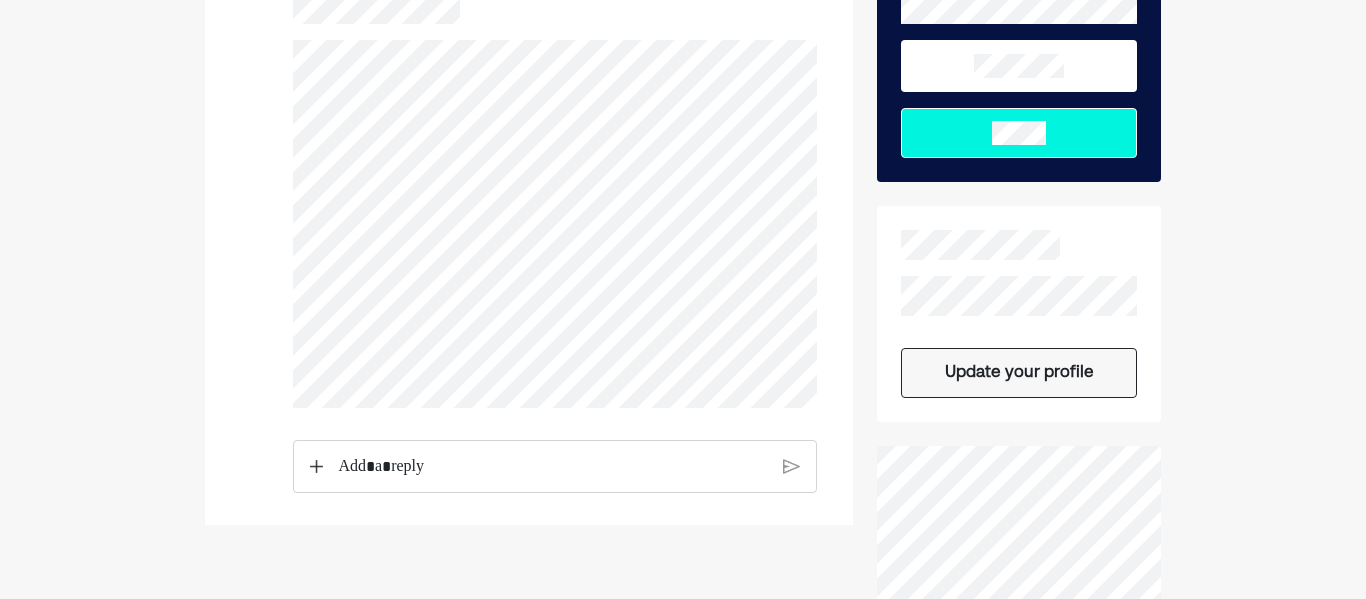 scroll, scrollTop: 406, scrollLeft: 0, axis: vertical 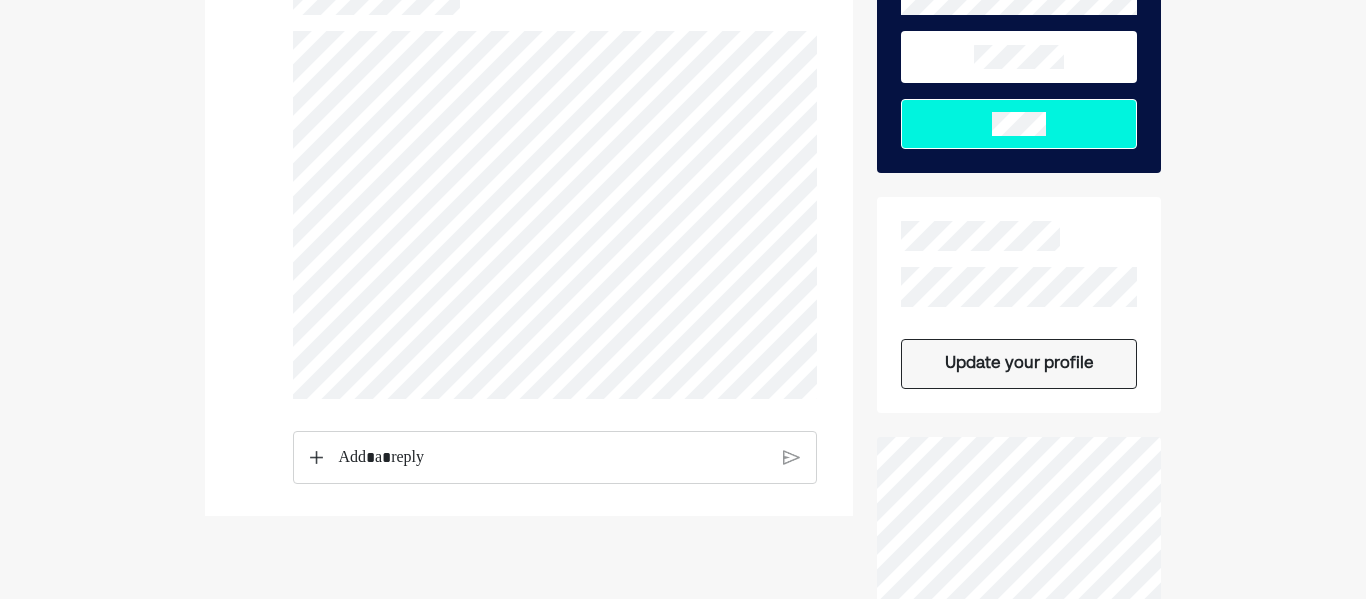 click at bounding box center (553, 458) 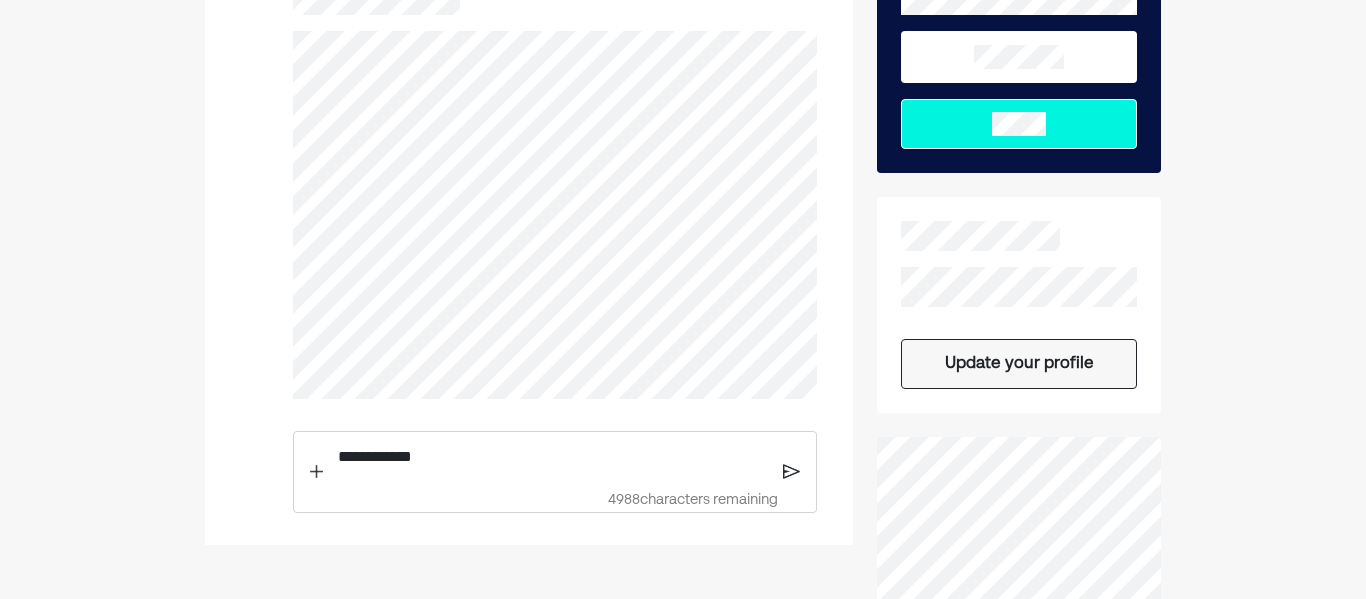 click on "**********" at bounding box center [553, 457] 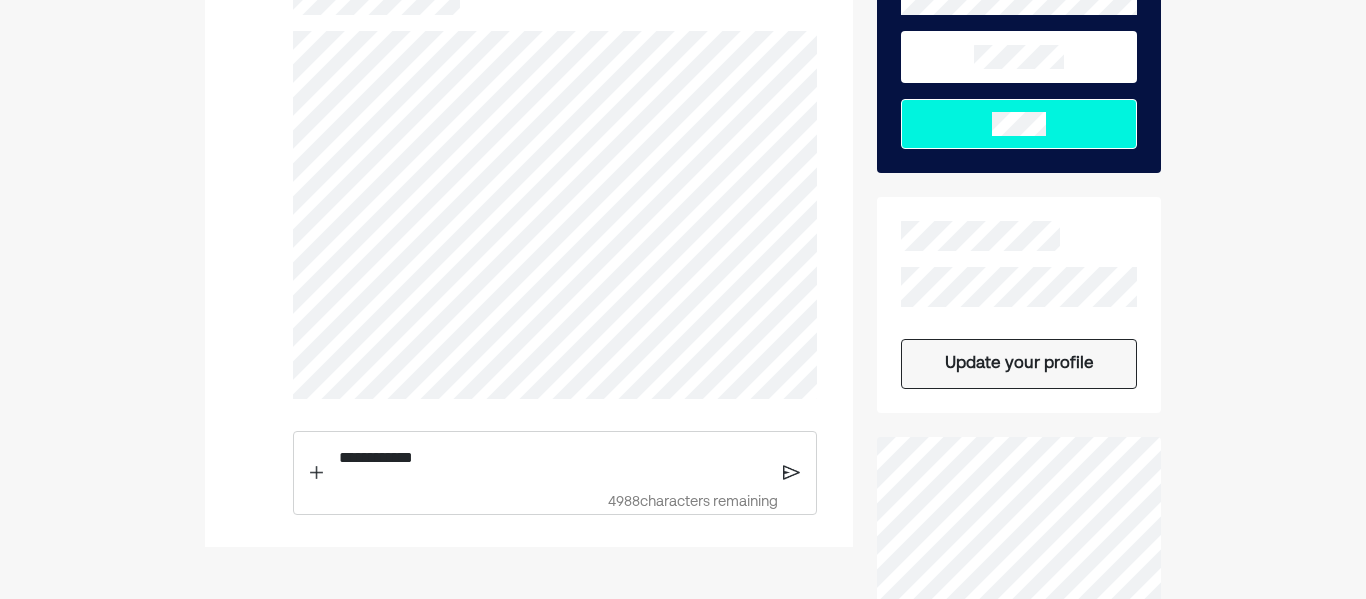 click on "**********" at bounding box center (553, 458) 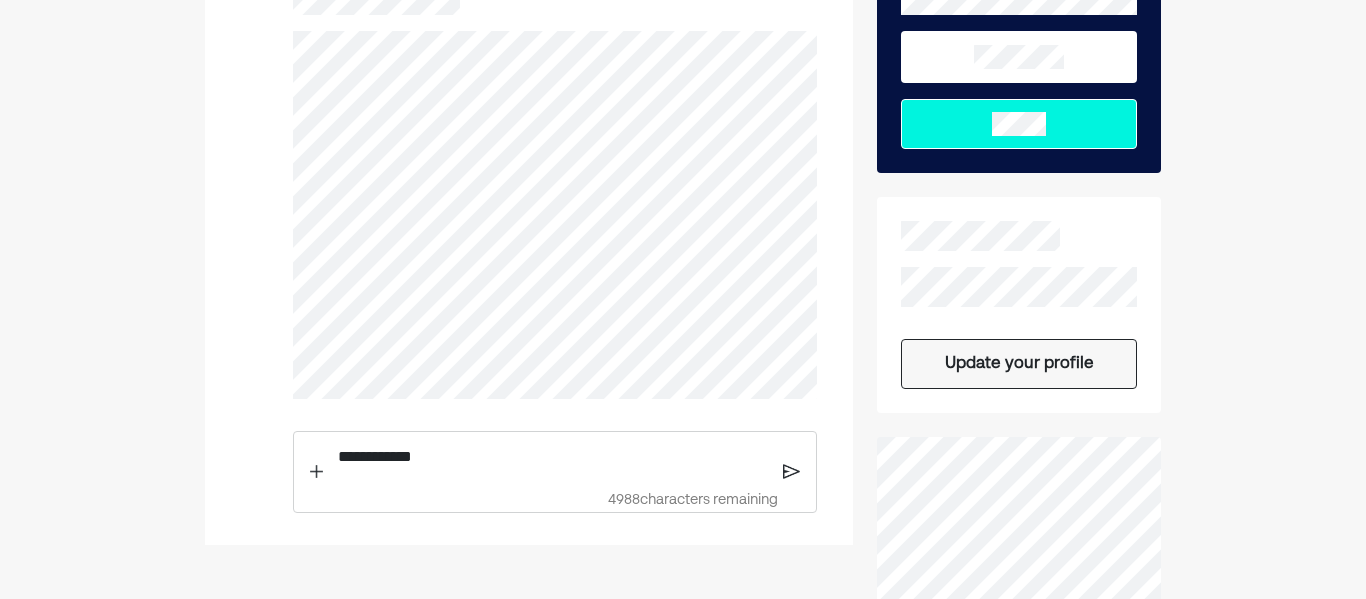 click on "**********" at bounding box center [552, 457] 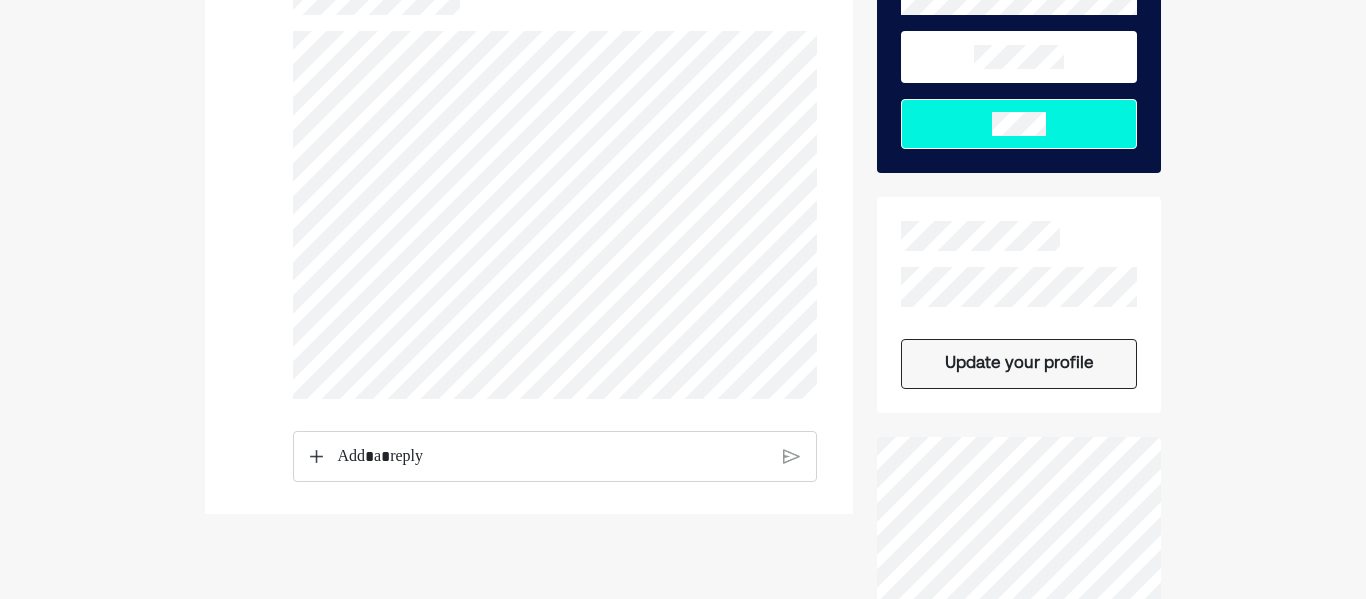 click at bounding box center (555, 457) 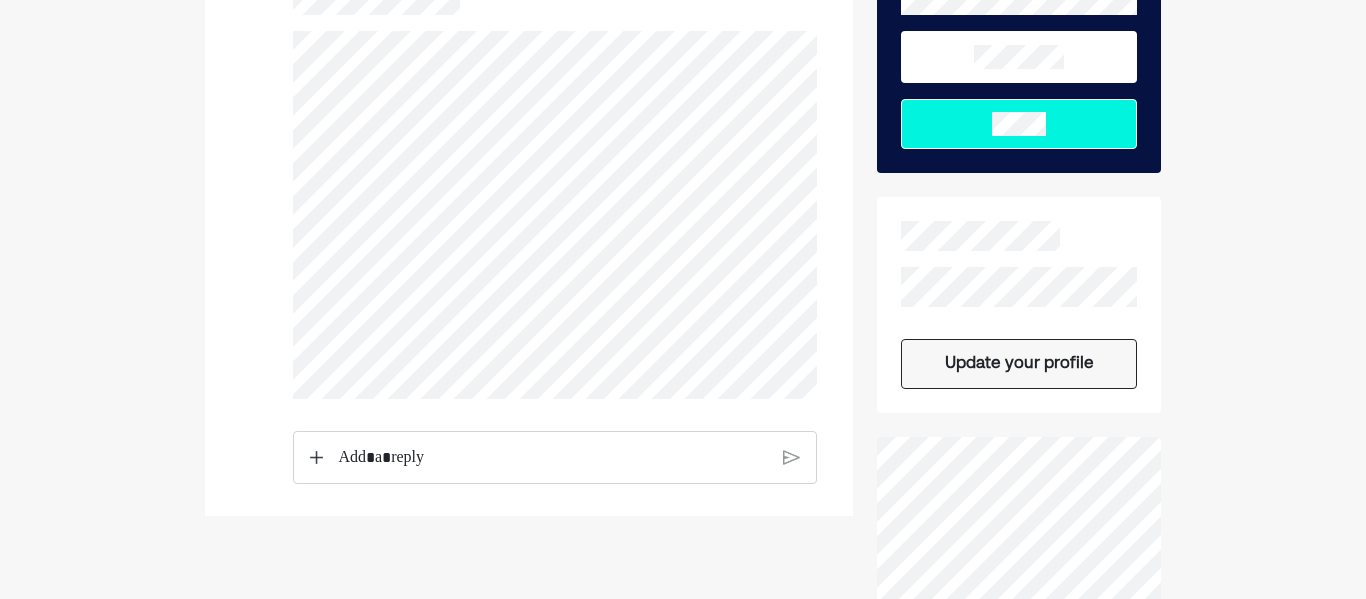 click at bounding box center [316, 457] 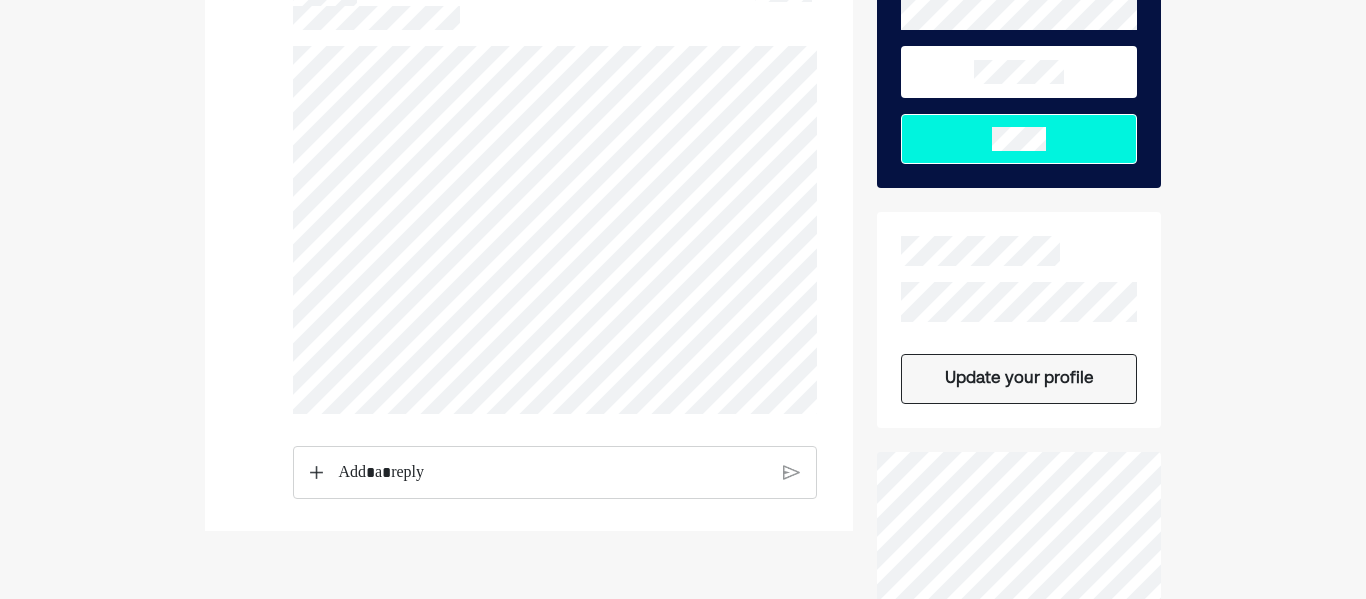 scroll, scrollTop: 358, scrollLeft: 0, axis: vertical 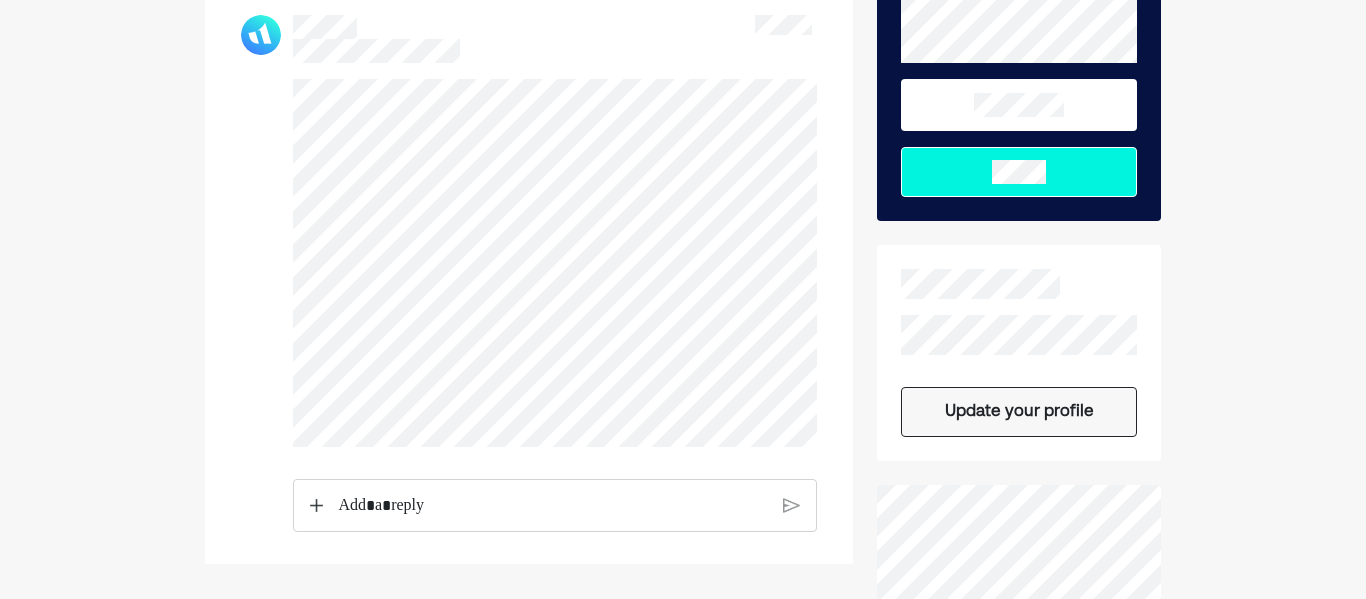 click at bounding box center (529, 306) 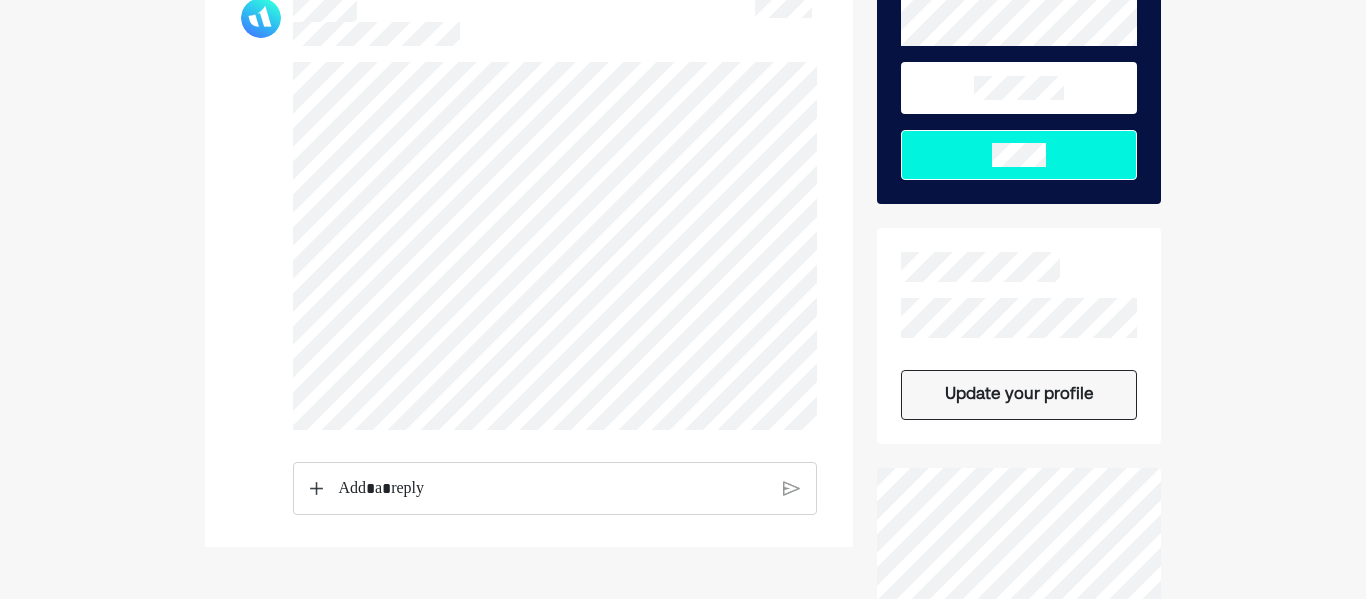 scroll, scrollTop: 0, scrollLeft: 0, axis: both 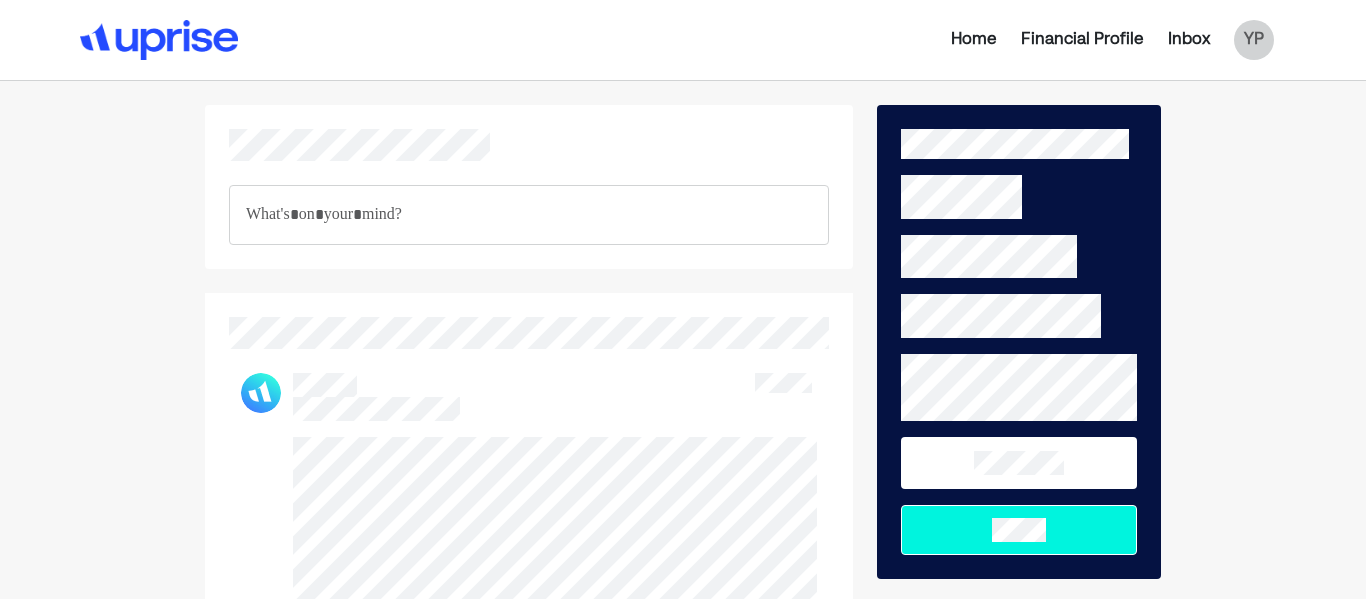click on "Financial Profile" at bounding box center [1082, 40] 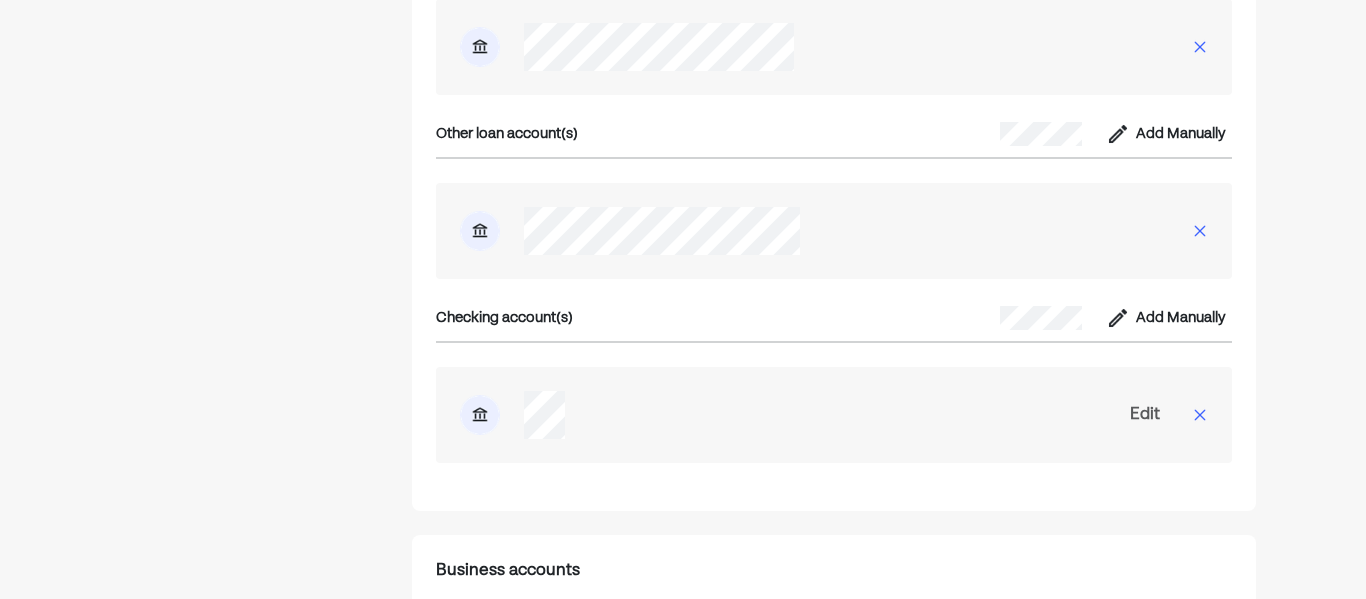 scroll, scrollTop: 4190, scrollLeft: 0, axis: vertical 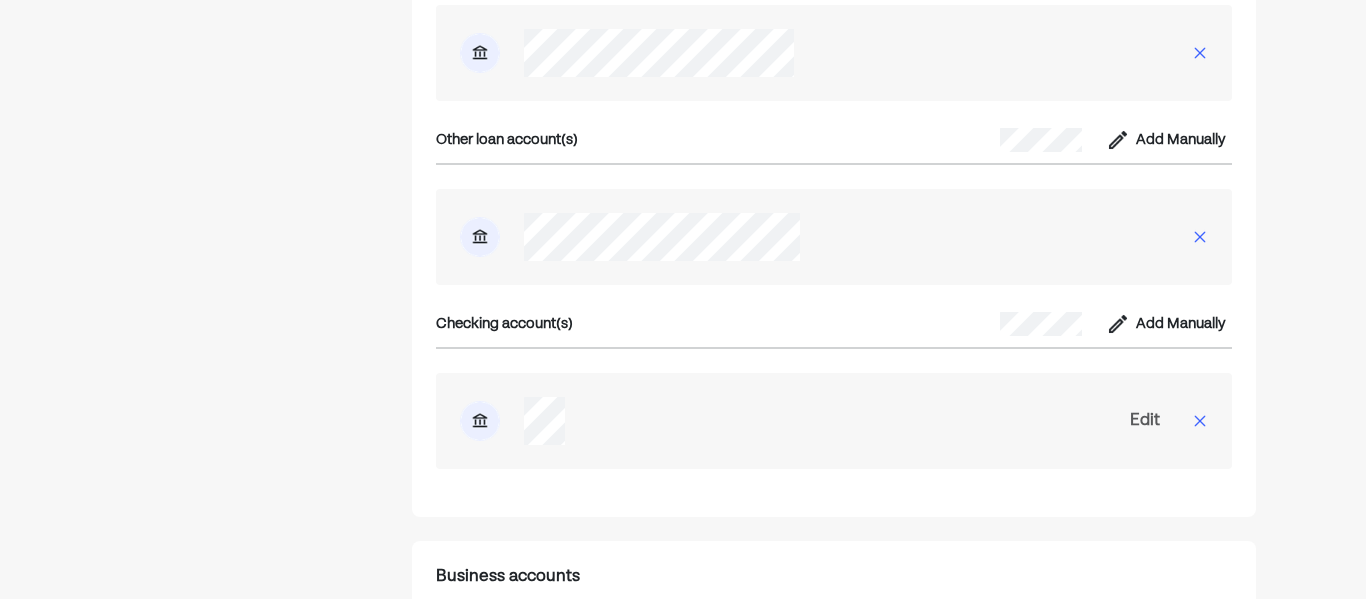 click at bounding box center [834, 53] 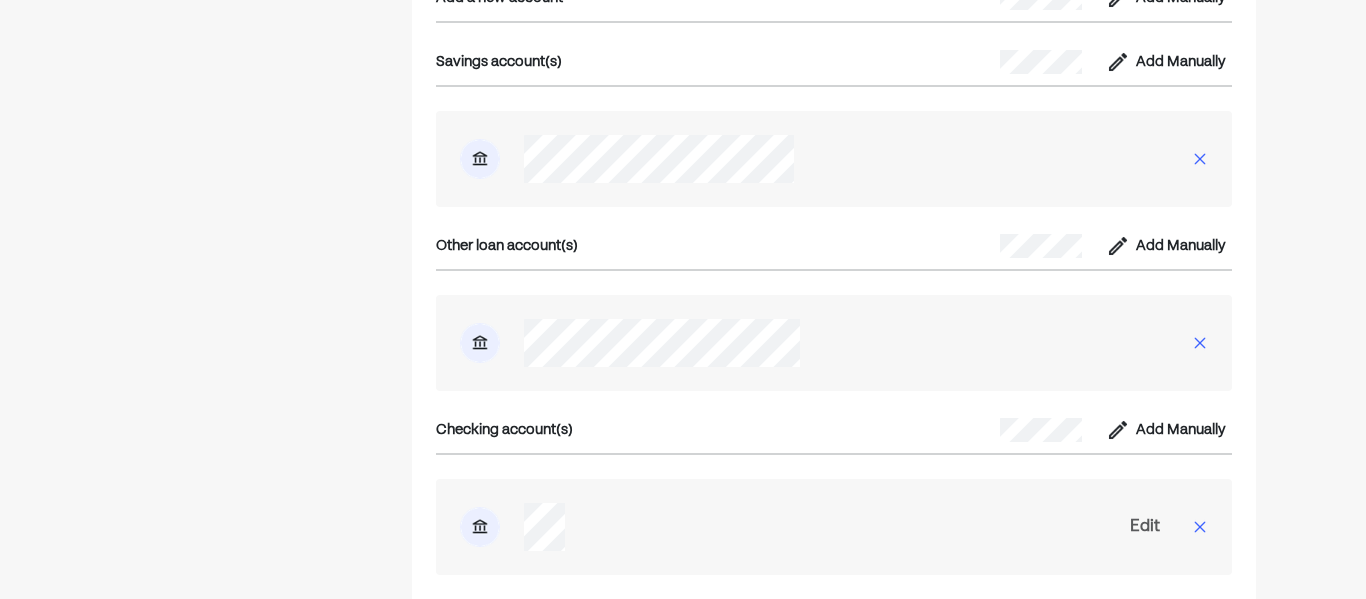 scroll, scrollTop: 4097, scrollLeft: 0, axis: vertical 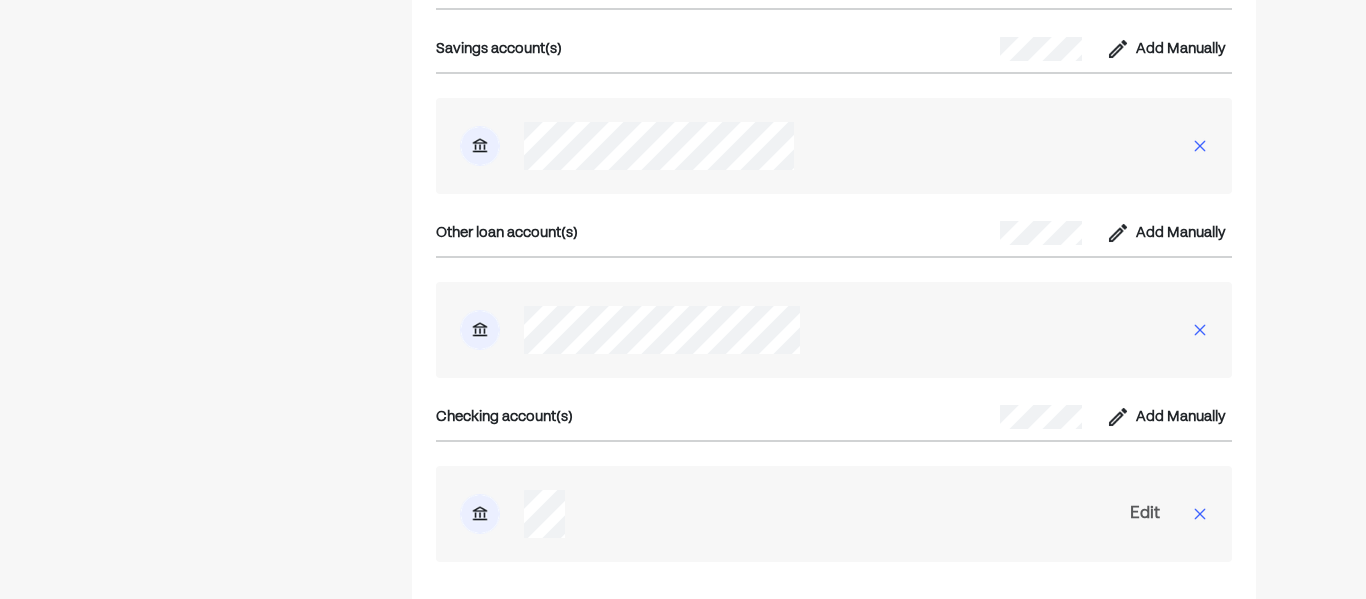 click on "Your information Click the edit icon in any section to update your information. Your advisor will be notified of any changes and will follow up with you with new or revised recommendations or questions. Basics Income Business details Benefits Background and goals Savings, debt & spending Personal accounts Business accounts Frequently Asked Questions Is this safe/encrypted/secure? Having trouble connecting? Do I have to connect accounts? Your information Click the edit icon in any section to update your information. Your advisor will be notified of any changes and will follow up with you with new or revised recommendations or questions. Basics Birthday 1991-11-30 Zip code 76033 Relationship status Single Kids No Income What is your primary source of income? Self employed Company name Clean Routine Services LLC Annual salary $34,800 Annual cash bonus $0 What does your business do? We are a residential and commercial cleaning service.  Business revenue $63,600 Business annual expenses $28,800 Business details 0" at bounding box center [683, -1336] 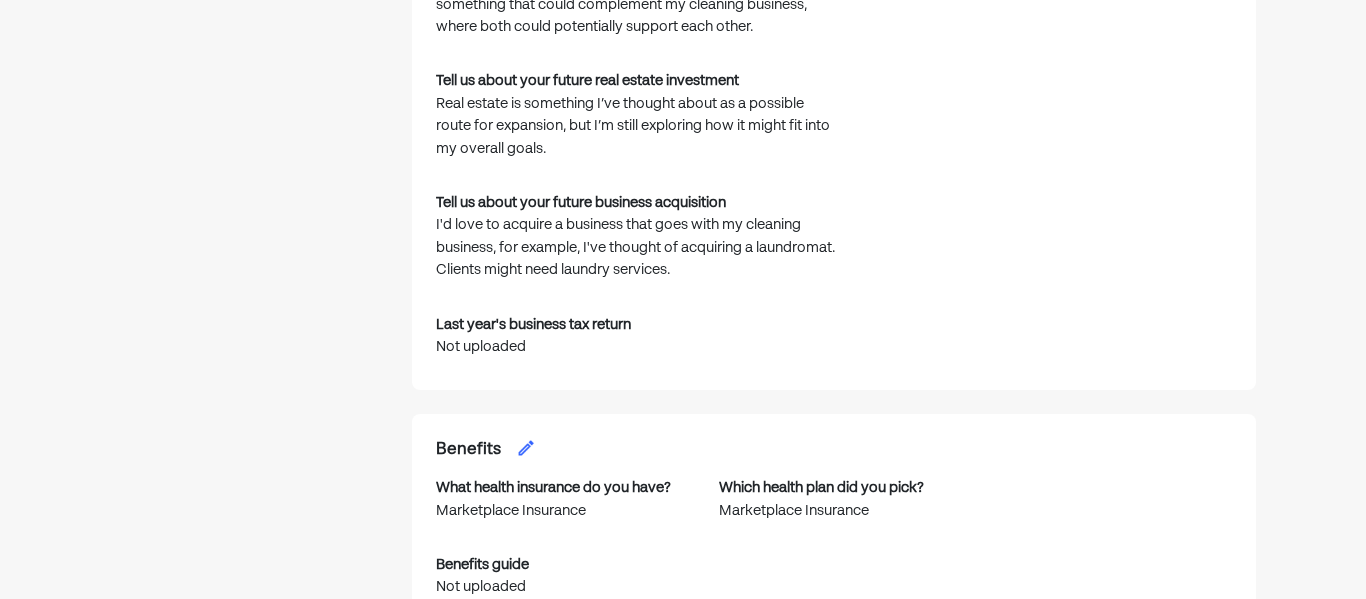 scroll, scrollTop: 0, scrollLeft: 0, axis: both 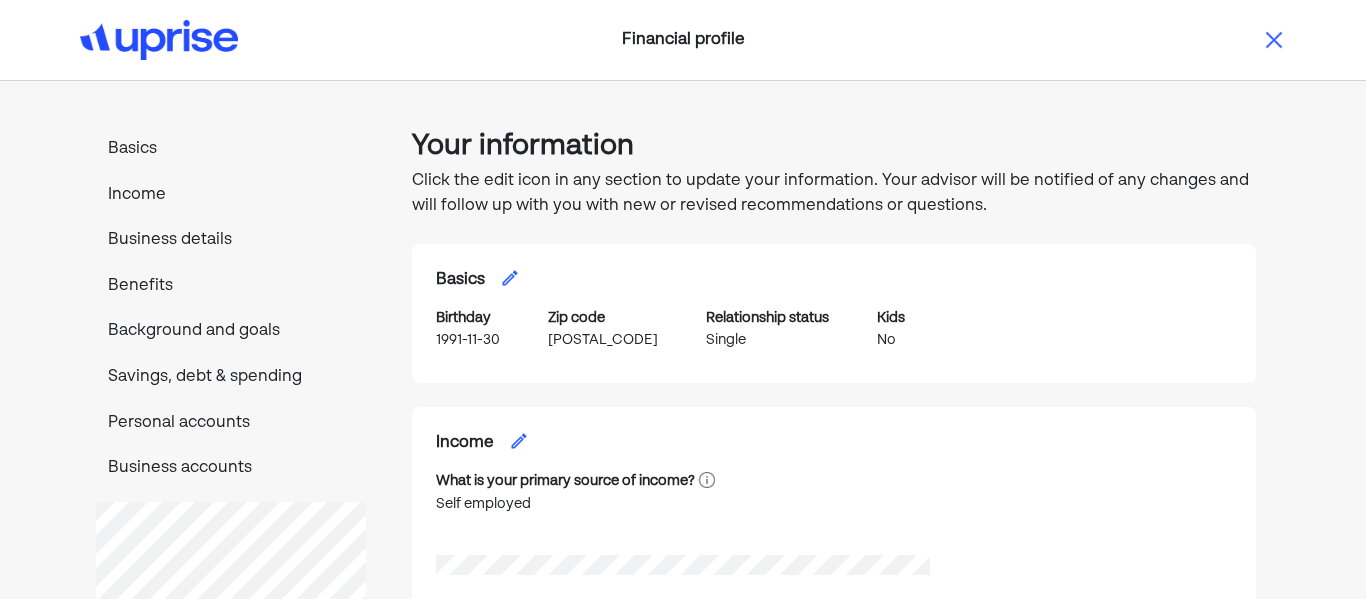 click at bounding box center [1274, 40] 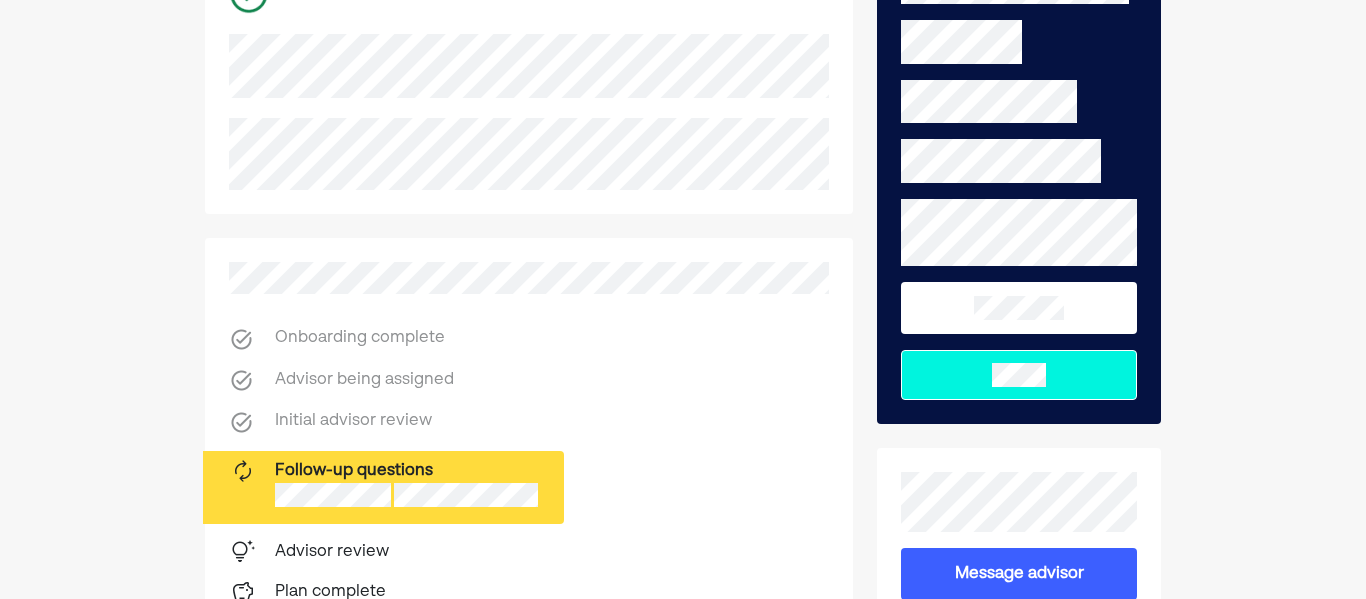 scroll, scrollTop: 0, scrollLeft: 0, axis: both 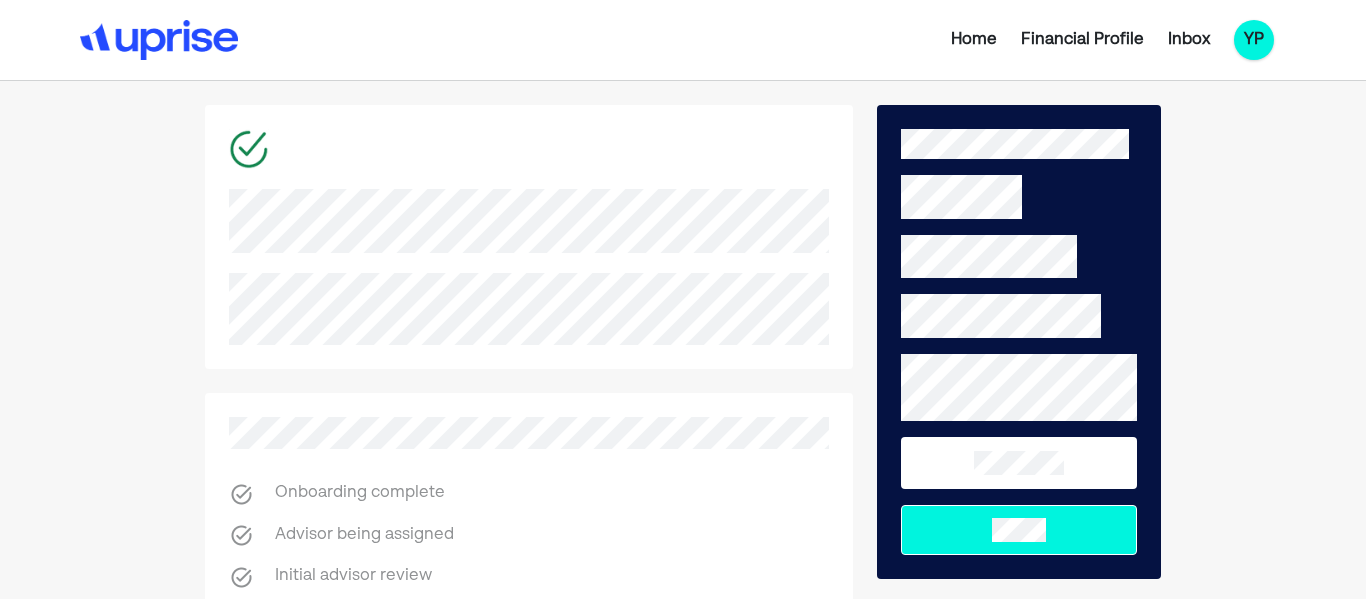click on "YP" at bounding box center (1254, 40) 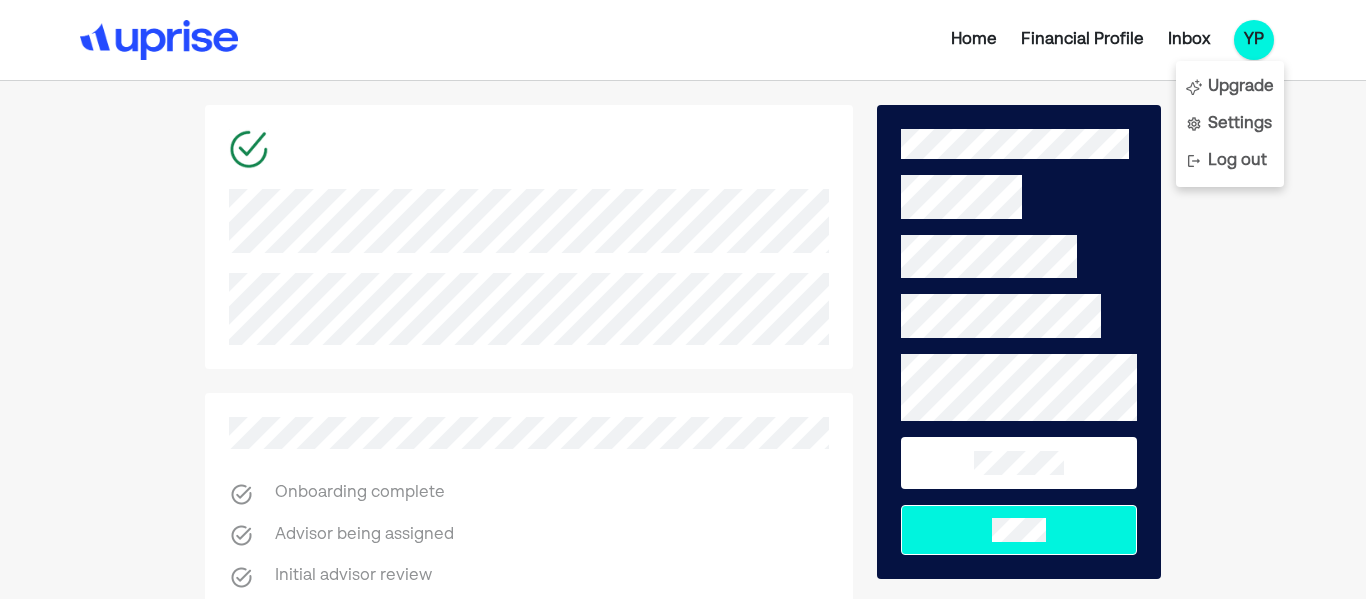 click on "Financial Profile" at bounding box center [1082, 40] 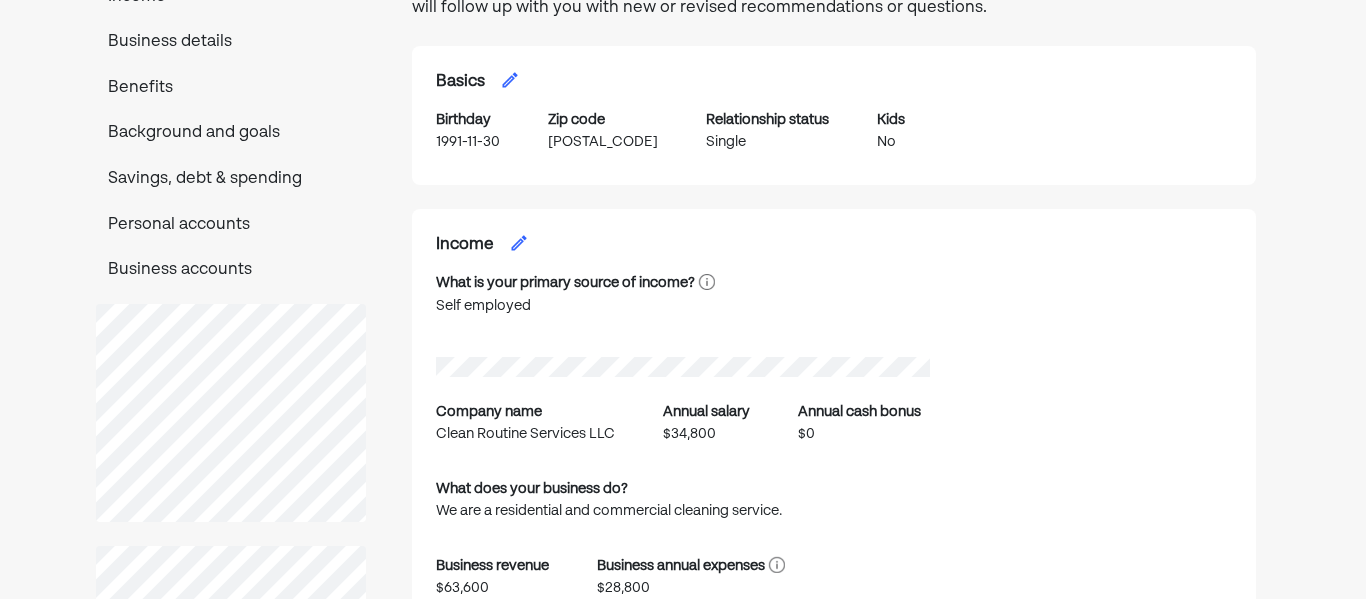 scroll, scrollTop: 207, scrollLeft: 0, axis: vertical 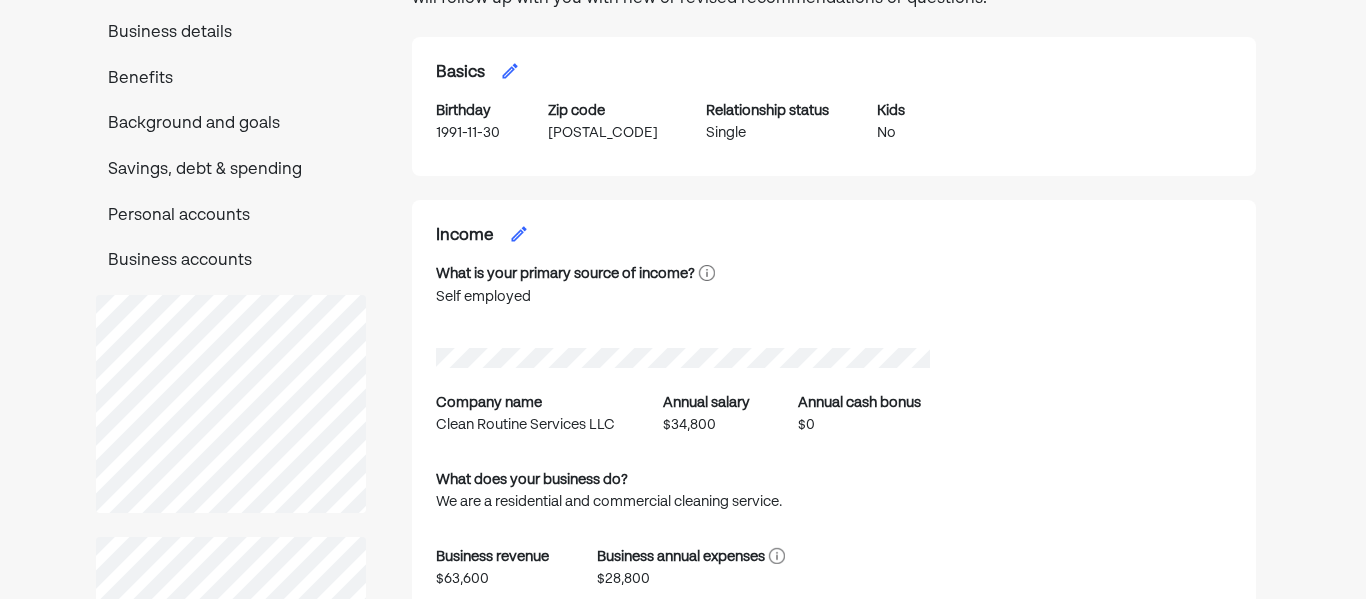 click on "Savings, debt & spending" at bounding box center [231, 171] 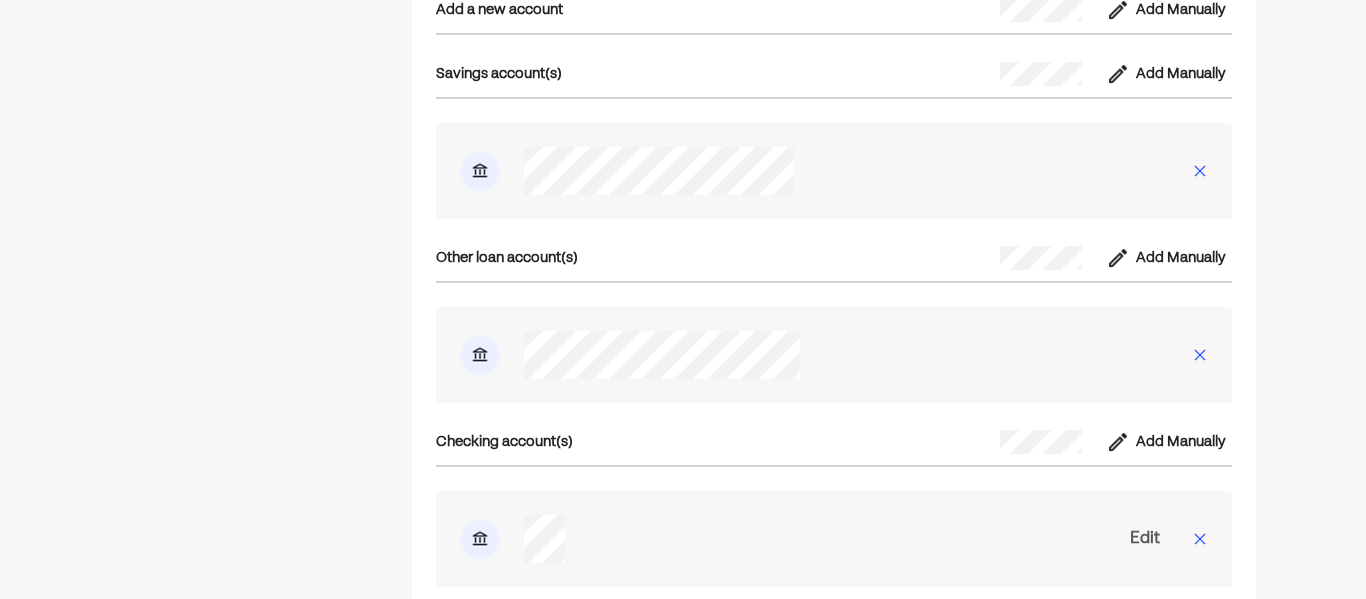 scroll, scrollTop: 4067, scrollLeft: 0, axis: vertical 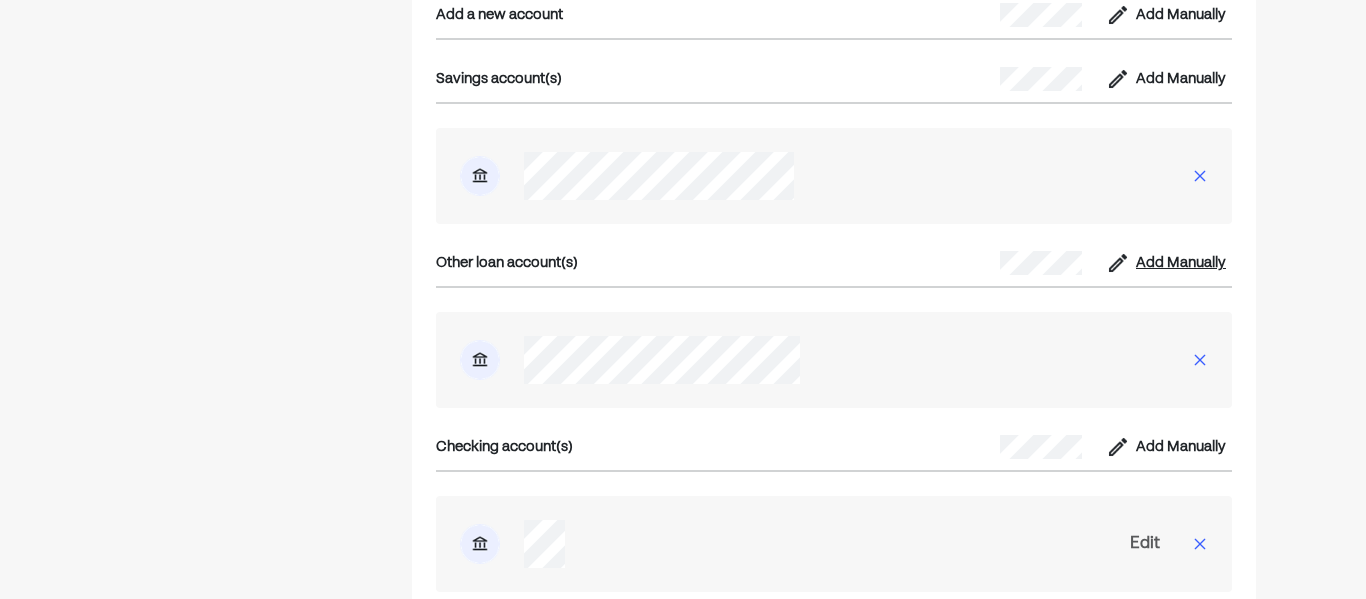 click on "Add Manually" at bounding box center [1181, 15] 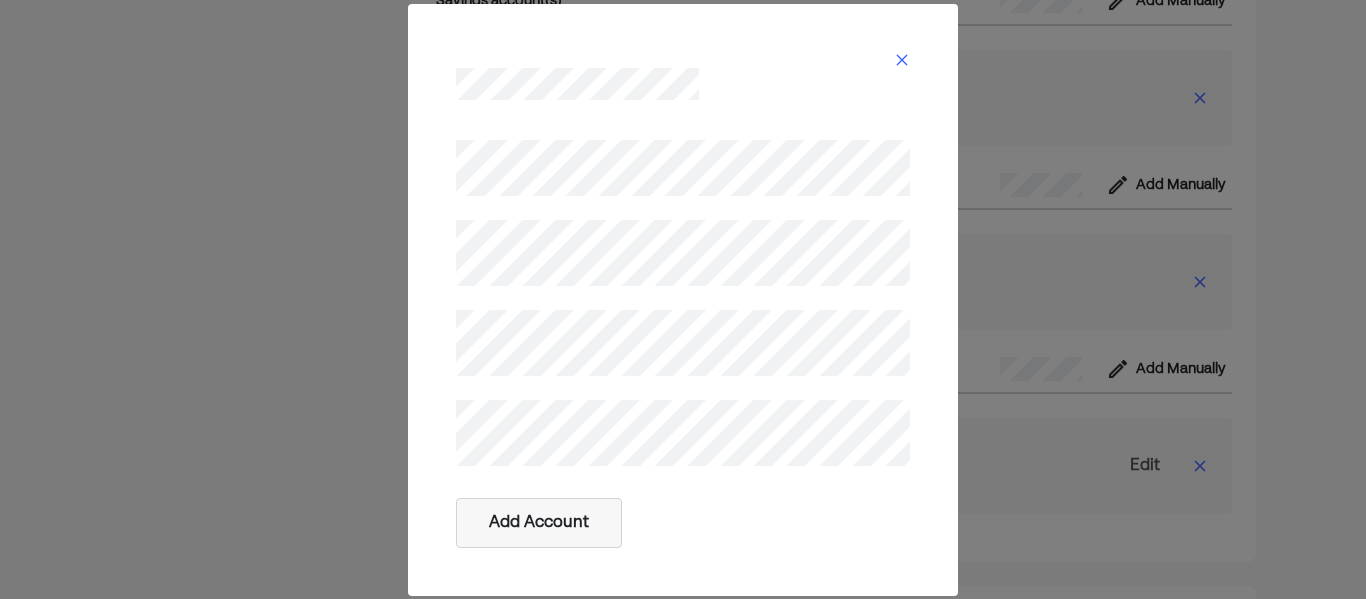 scroll, scrollTop: 4162, scrollLeft: 0, axis: vertical 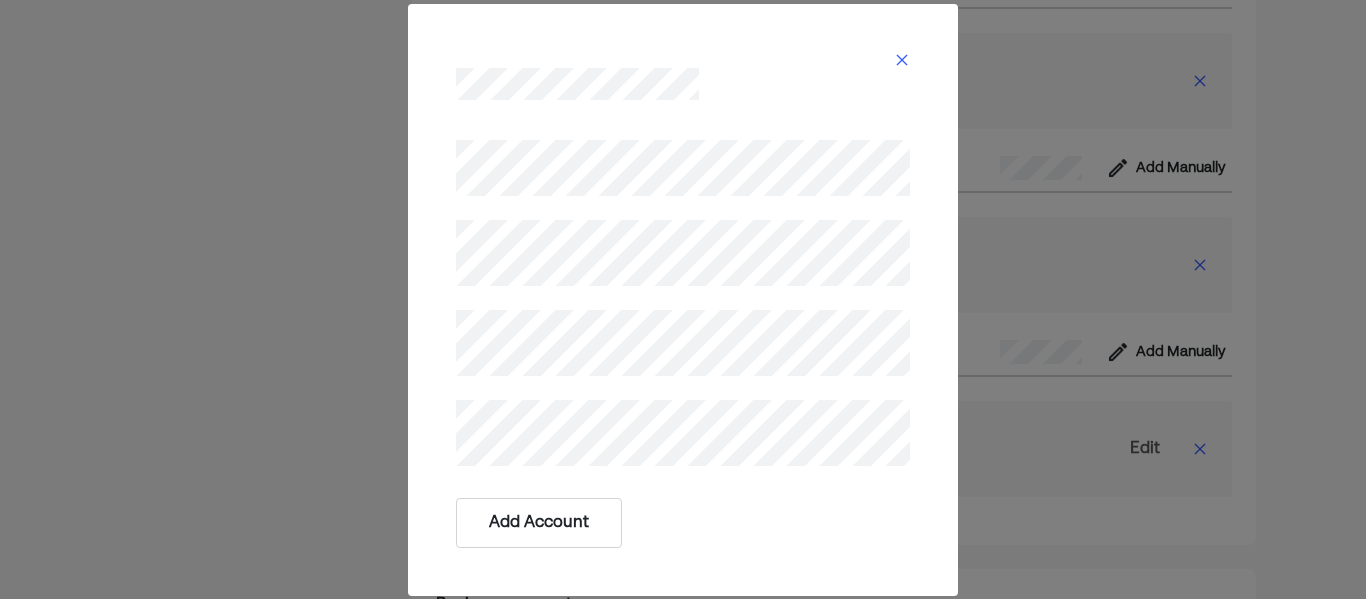 click on "Add Account" at bounding box center (539, 523) 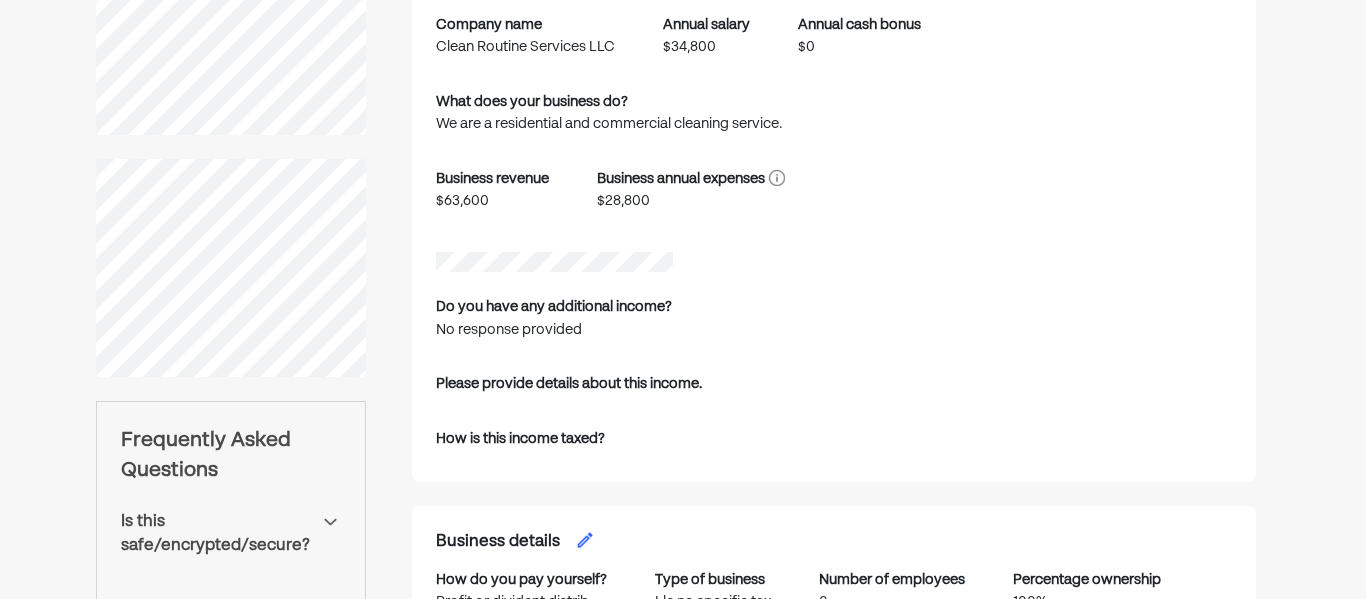 scroll, scrollTop: 0, scrollLeft: 0, axis: both 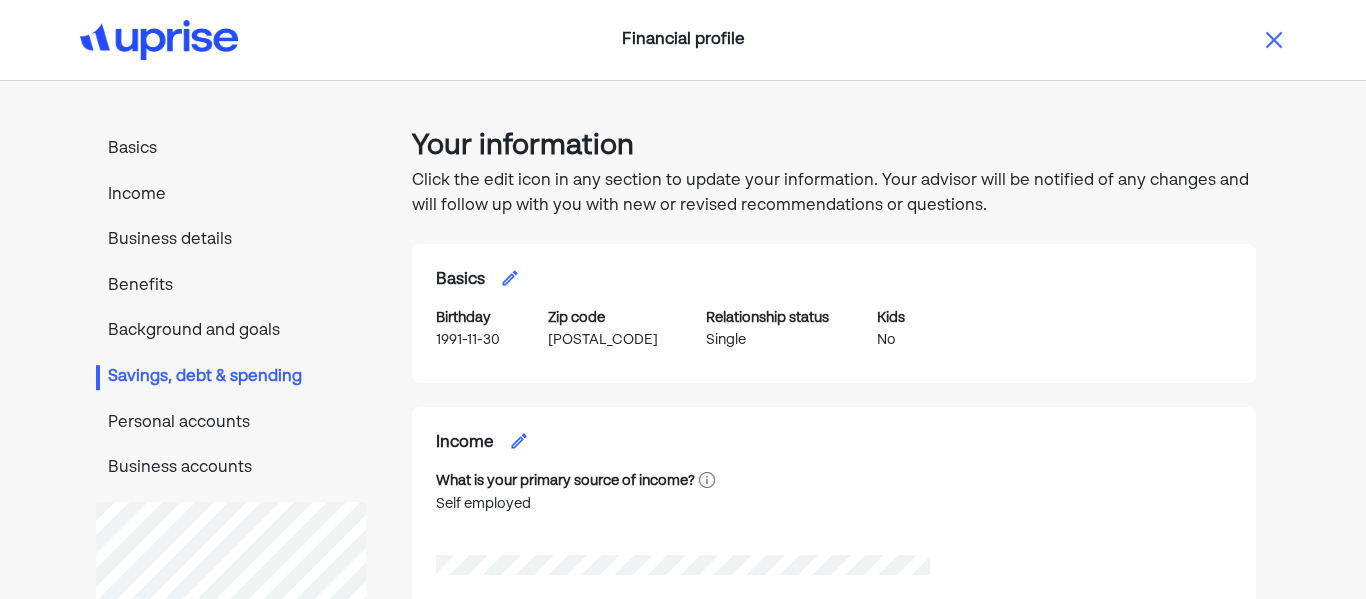 click at bounding box center [159, 40] 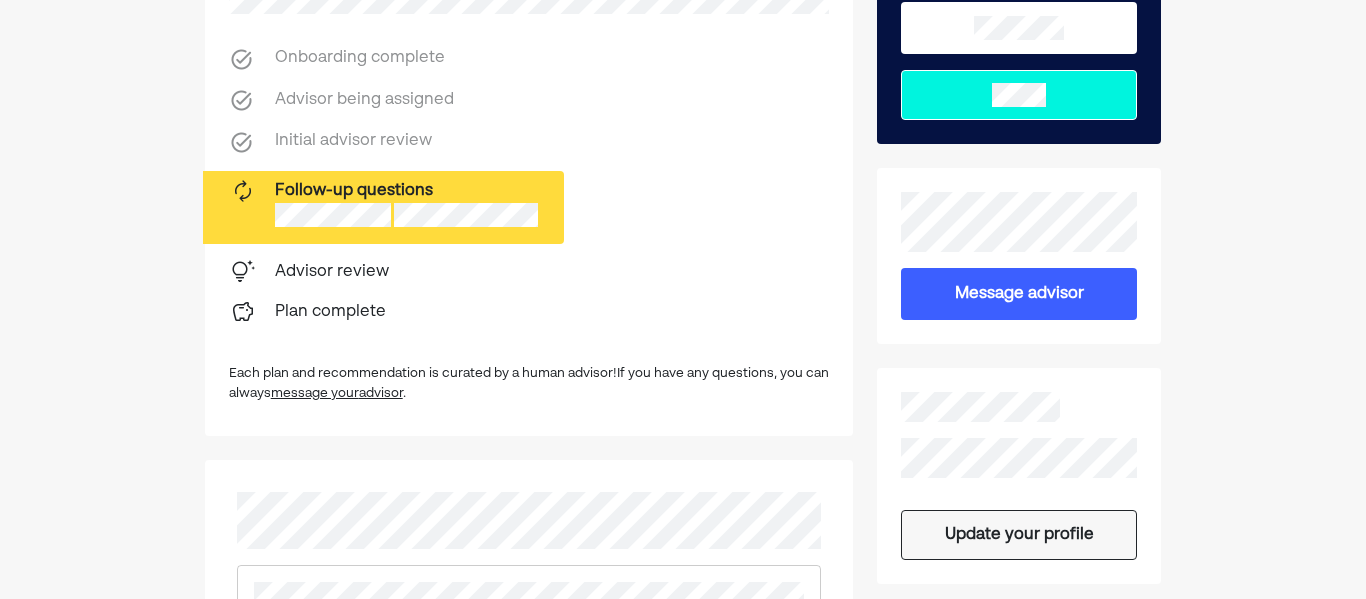 scroll, scrollTop: 0, scrollLeft: 0, axis: both 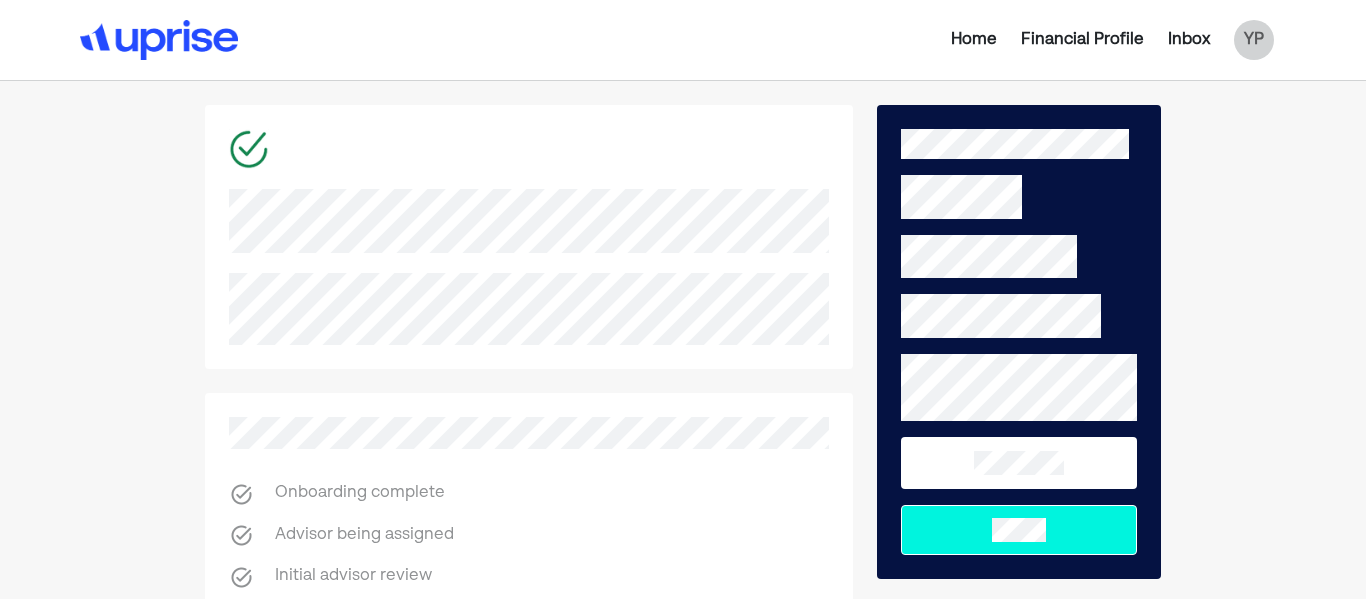 click on "Financial Profile" at bounding box center (1082, 40) 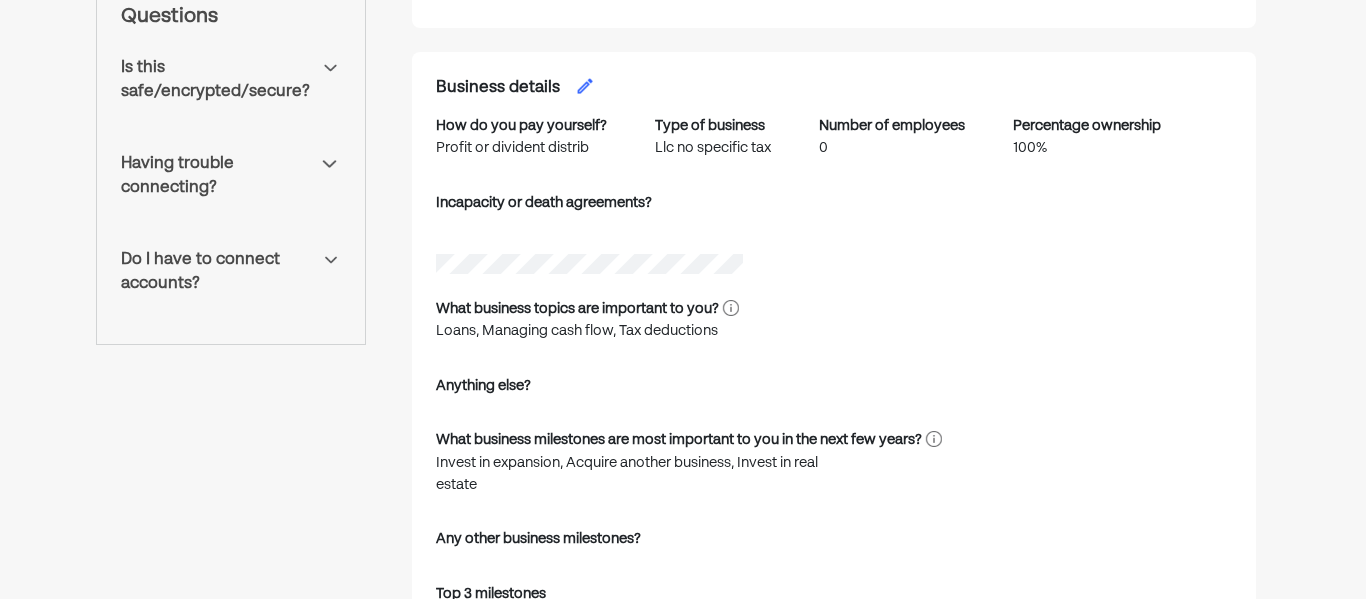 scroll, scrollTop: 0, scrollLeft: 0, axis: both 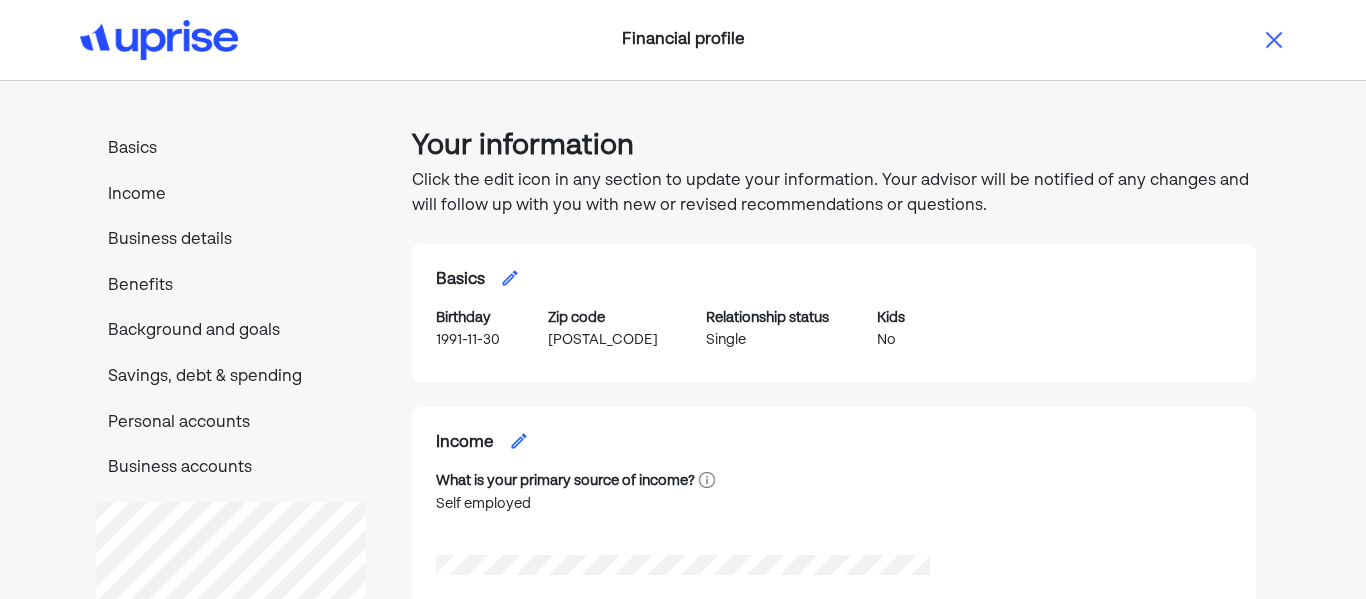 click at bounding box center [1274, 40] 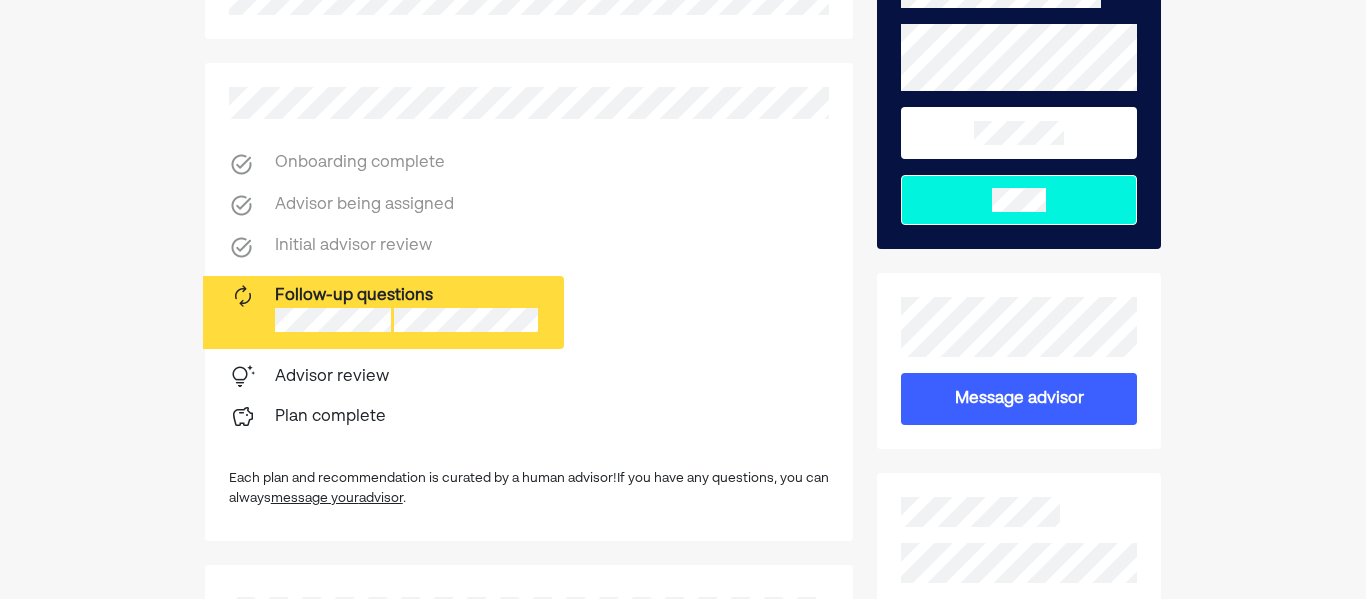 scroll, scrollTop: 0, scrollLeft: 0, axis: both 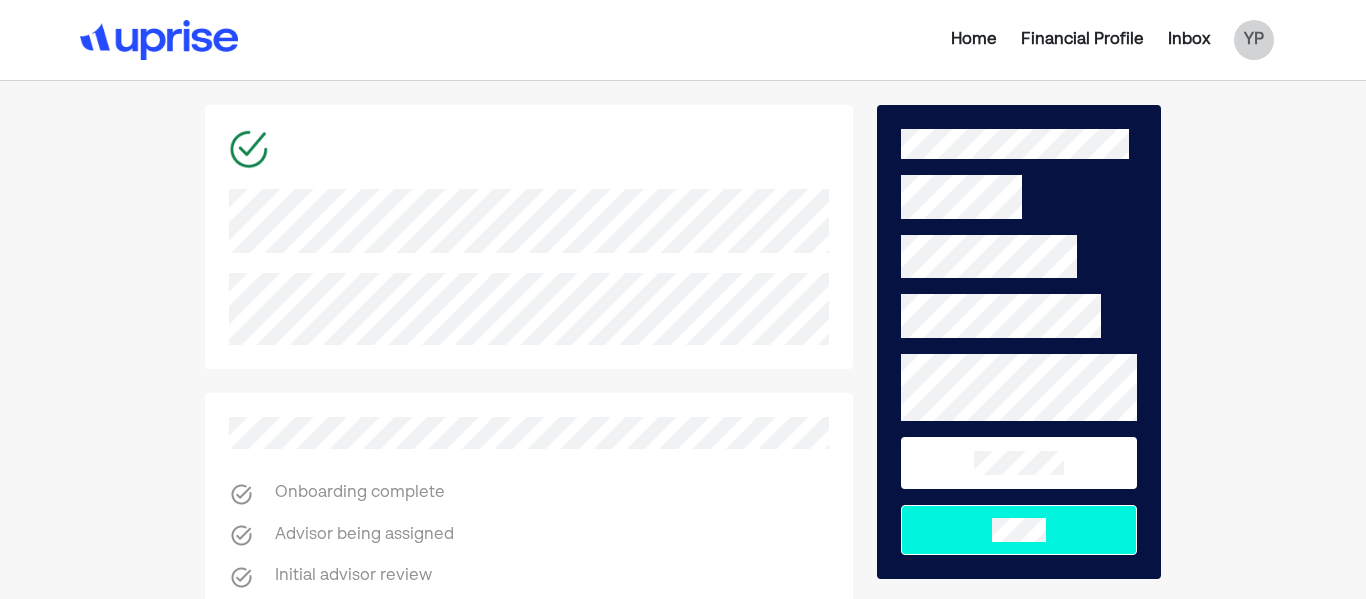 click on "Inbox" at bounding box center (1189, 40) 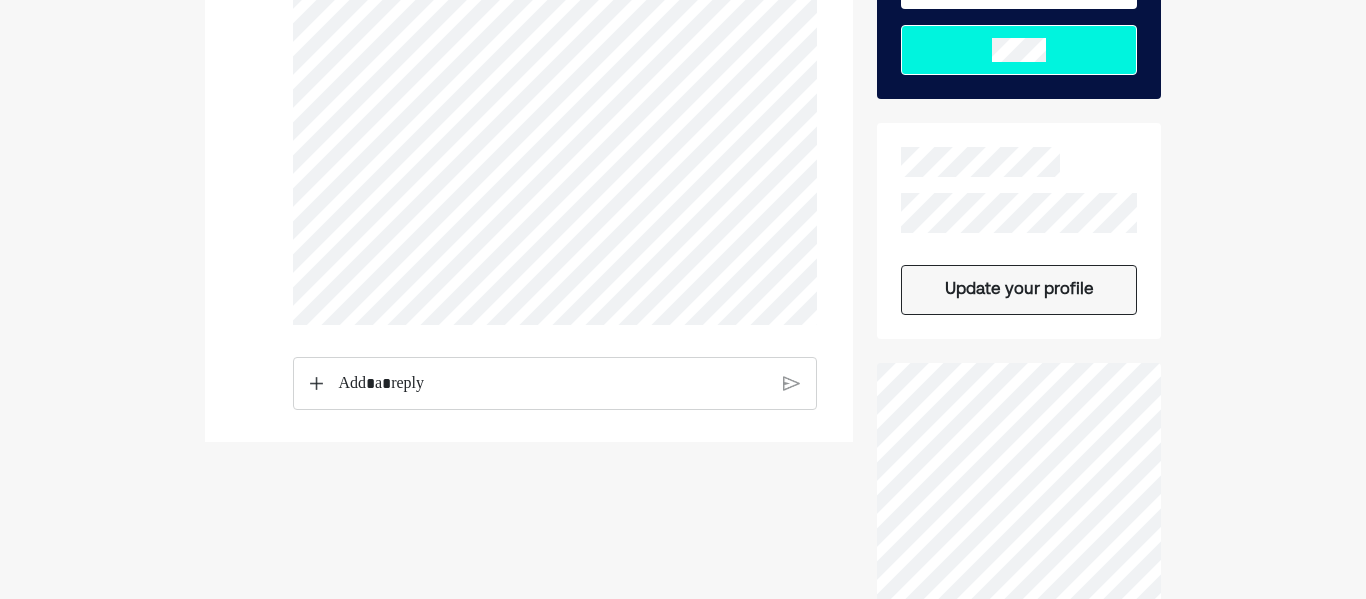 scroll, scrollTop: 482, scrollLeft: 0, axis: vertical 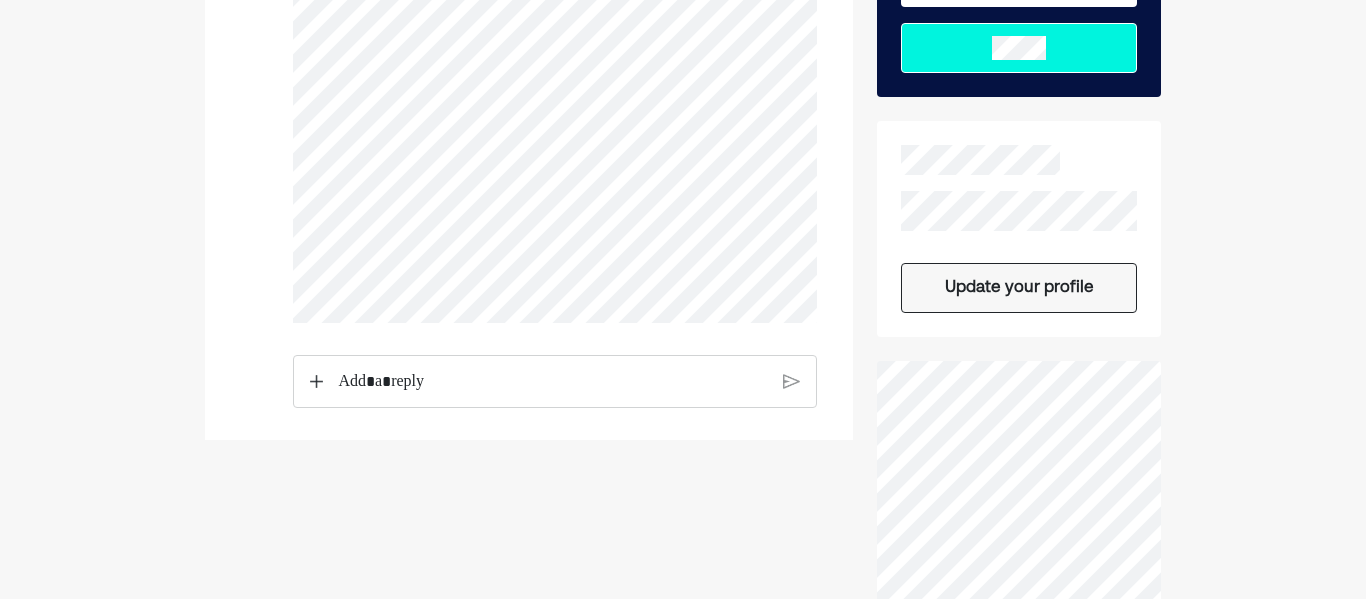 click at bounding box center (553, 382) 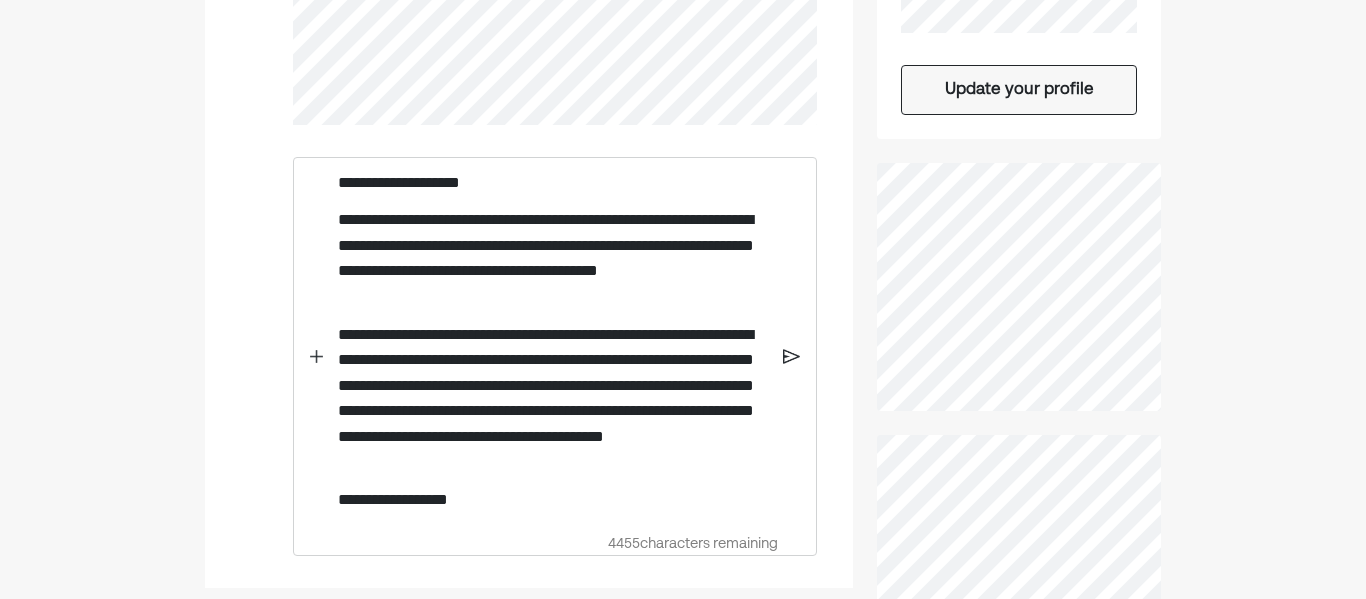 scroll, scrollTop: 681, scrollLeft: 0, axis: vertical 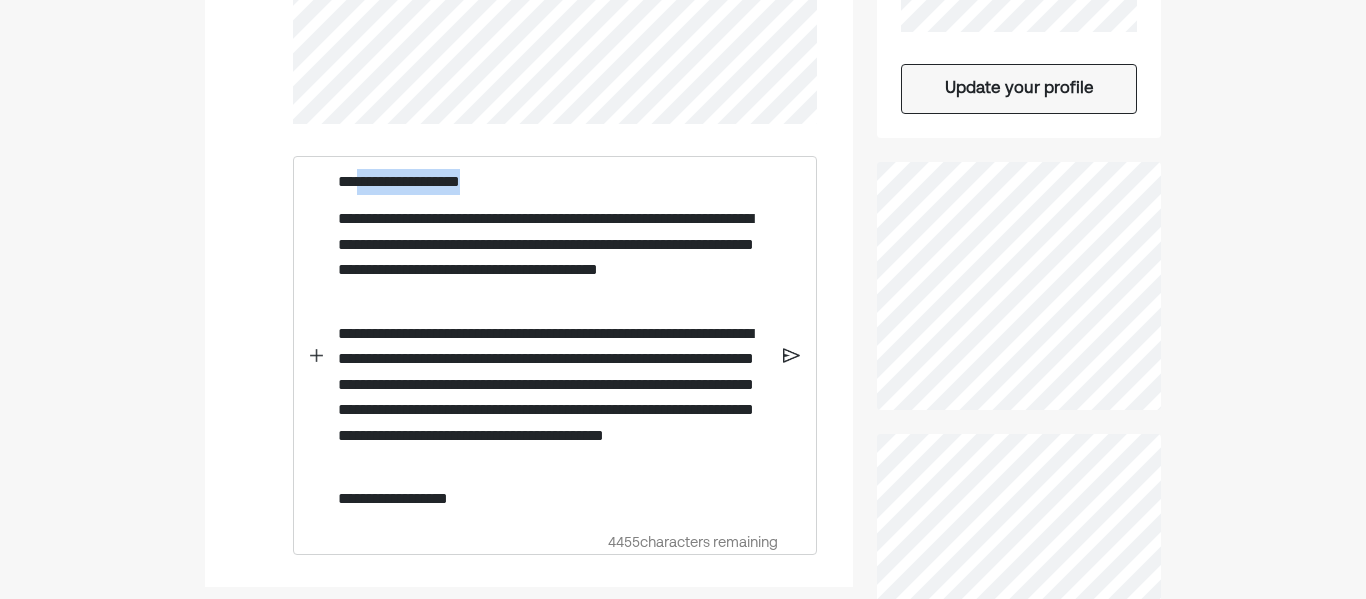 drag, startPoint x: 505, startPoint y: 193, endPoint x: 357, endPoint y: 193, distance: 148 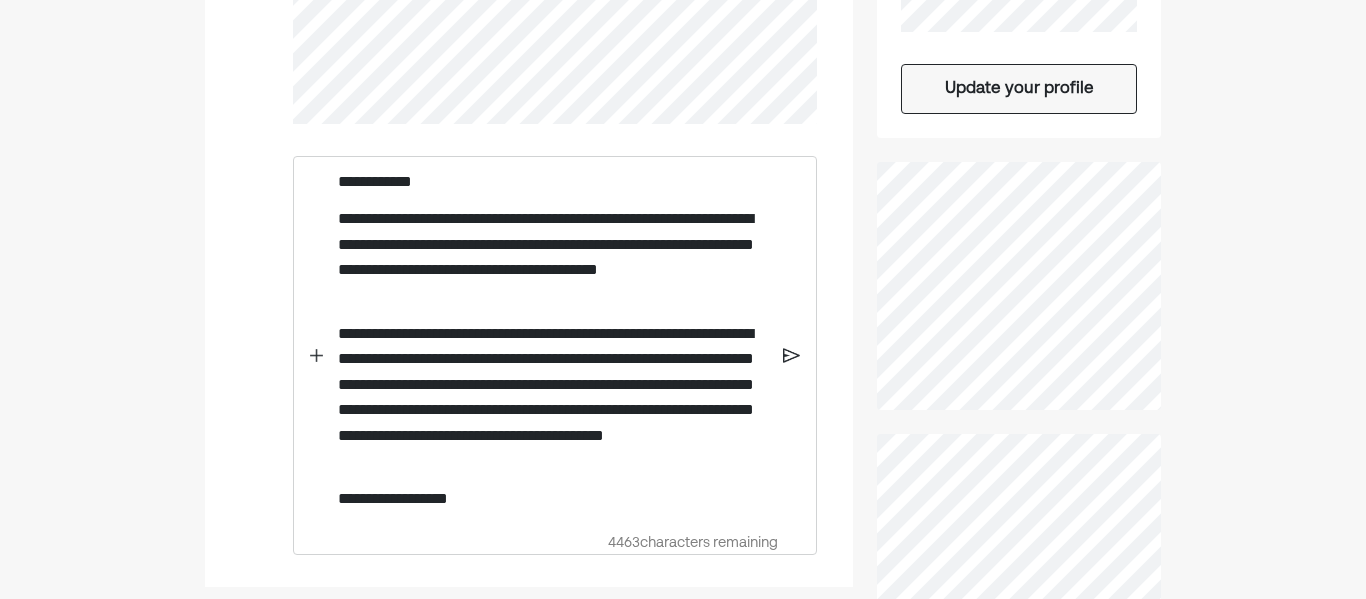 click on "**********" at bounding box center [553, 257] 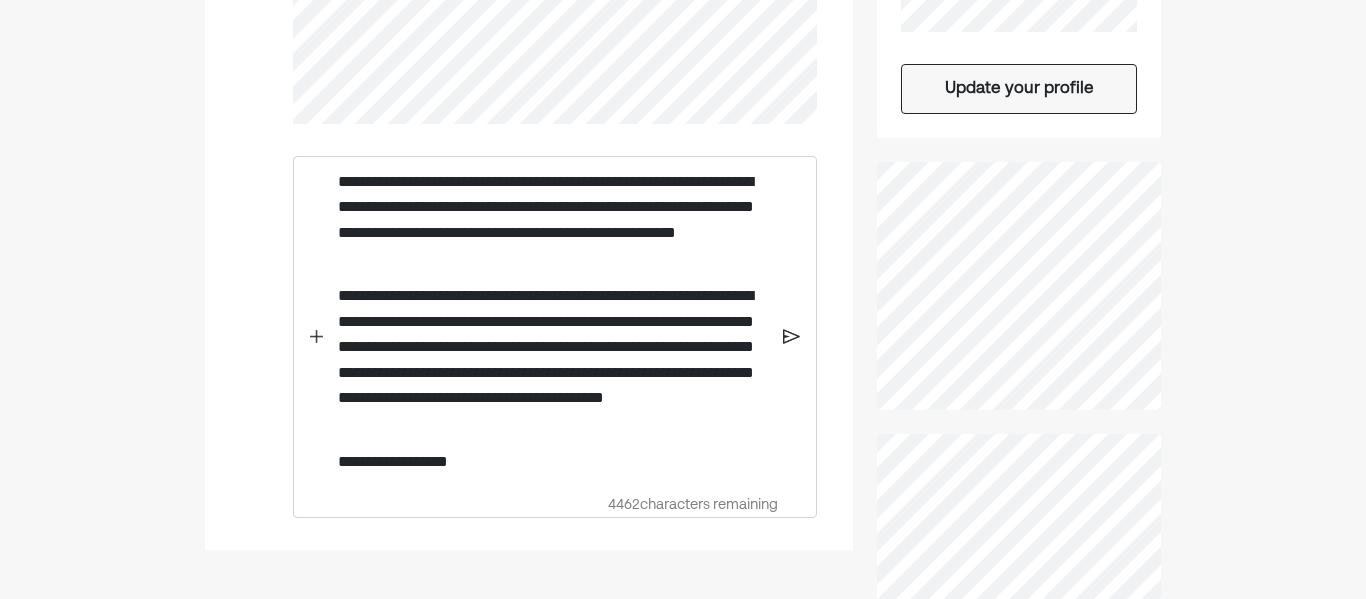 click on "**********" at bounding box center [553, 220] 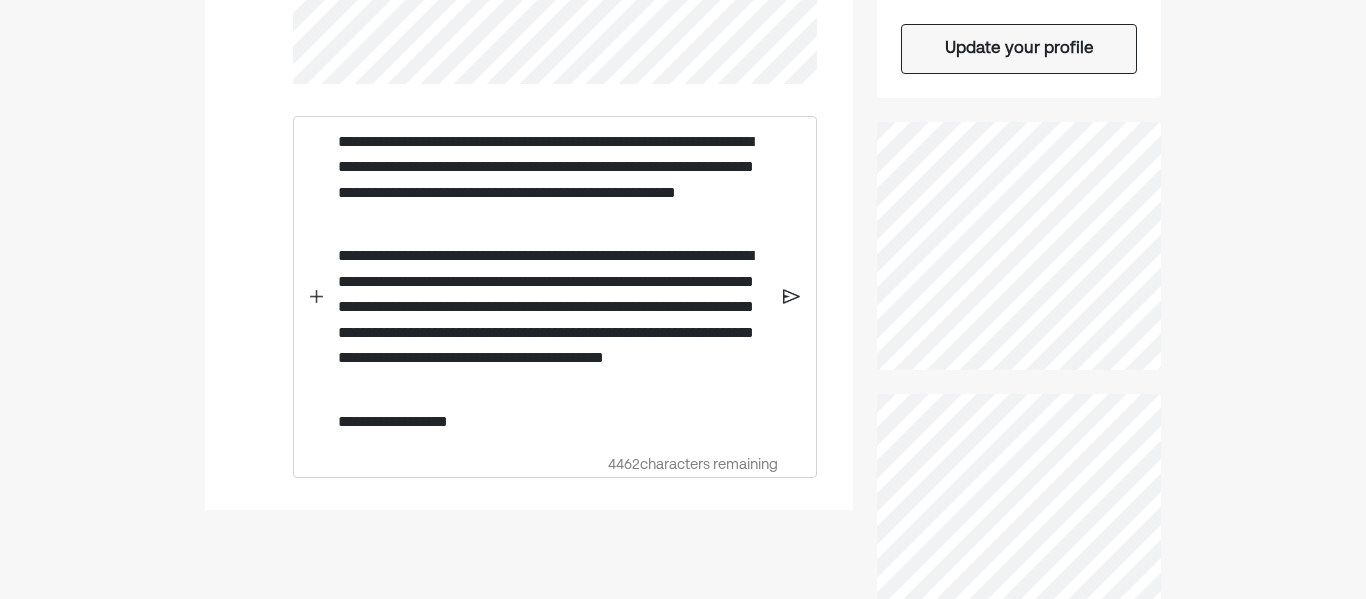 scroll, scrollTop: 730, scrollLeft: 0, axis: vertical 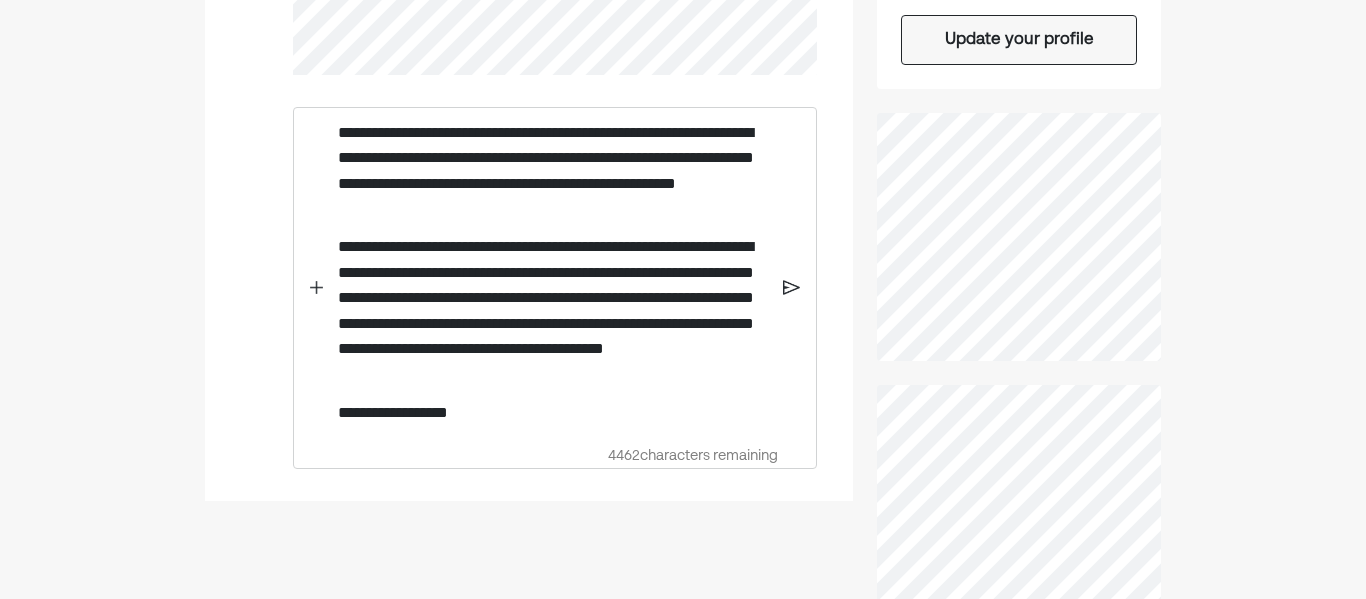 click on "**********" at bounding box center (553, 171) 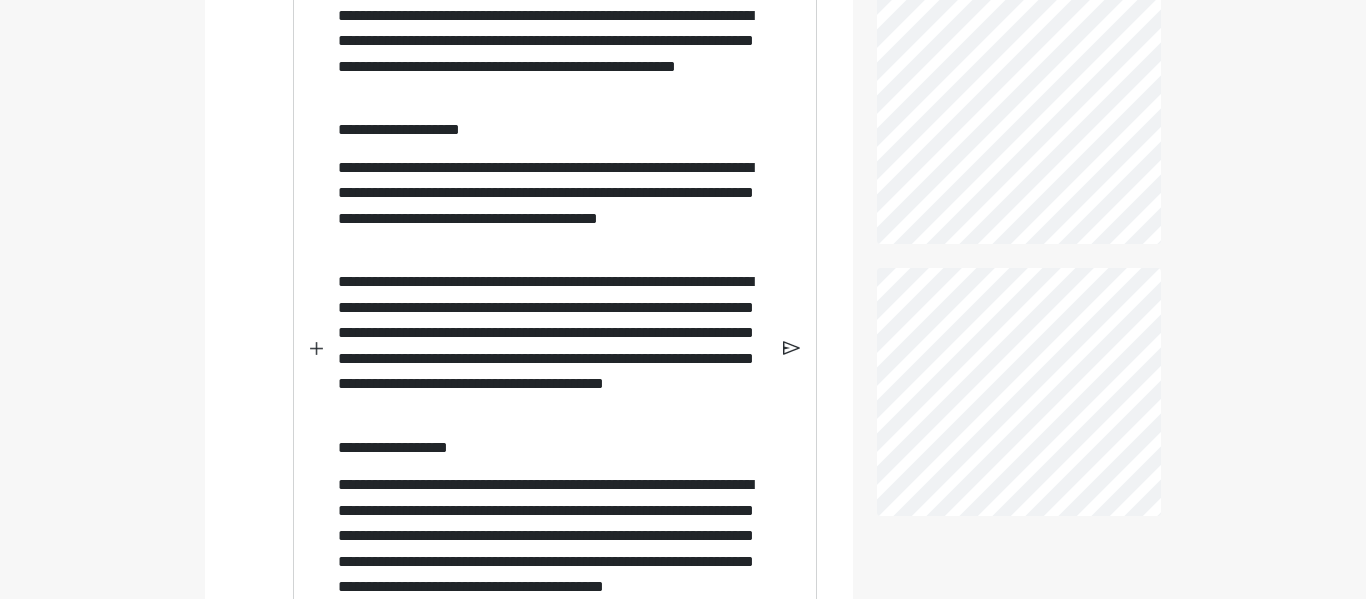 scroll, scrollTop: 855, scrollLeft: 0, axis: vertical 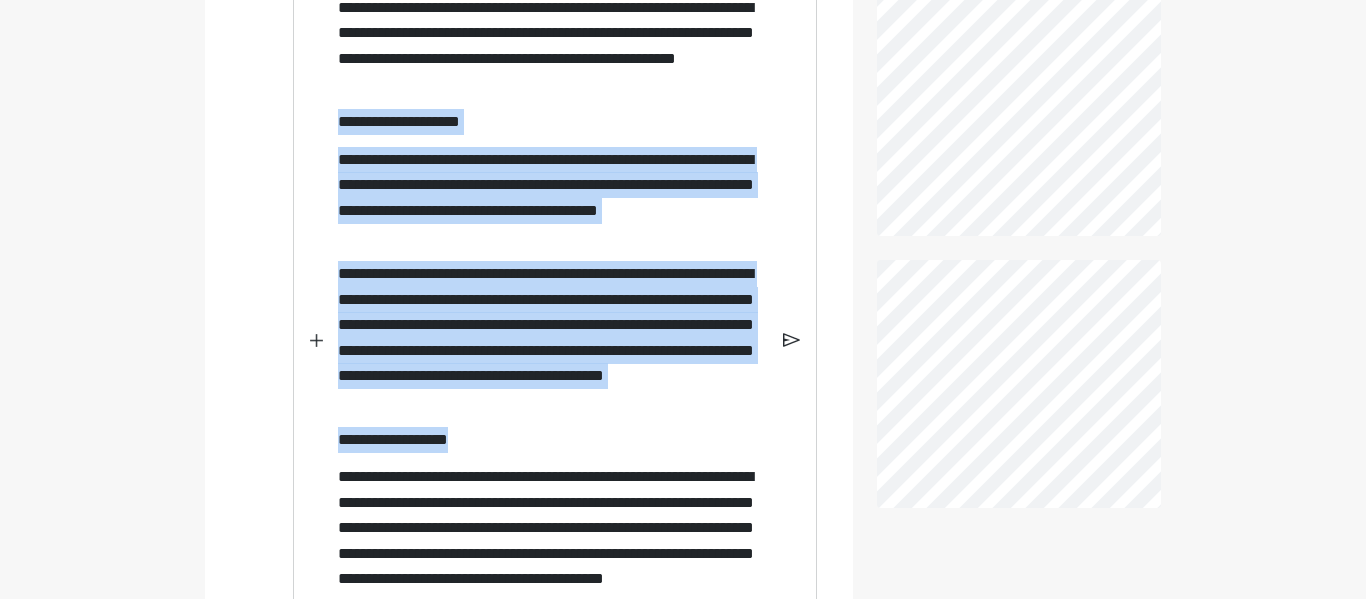 drag, startPoint x: 496, startPoint y: 449, endPoint x: 342, endPoint y: 135, distance: 349.73132 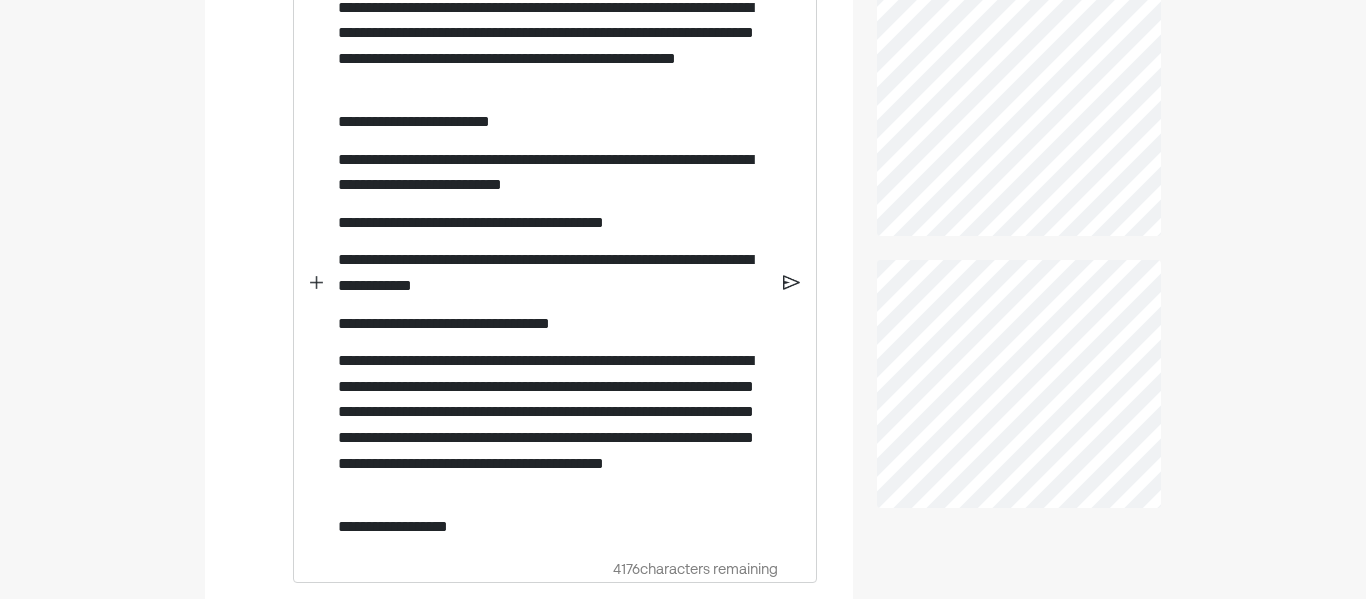 click on "**********" at bounding box center [553, 267] 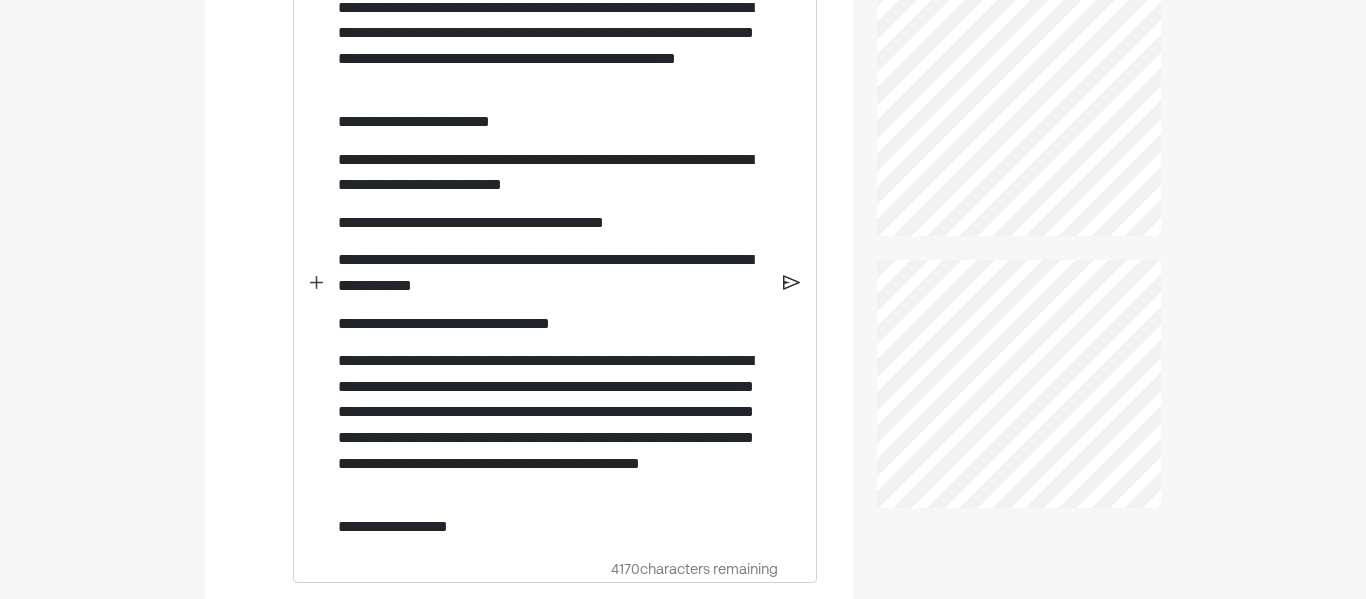 click on "**********" at bounding box center [553, 425] 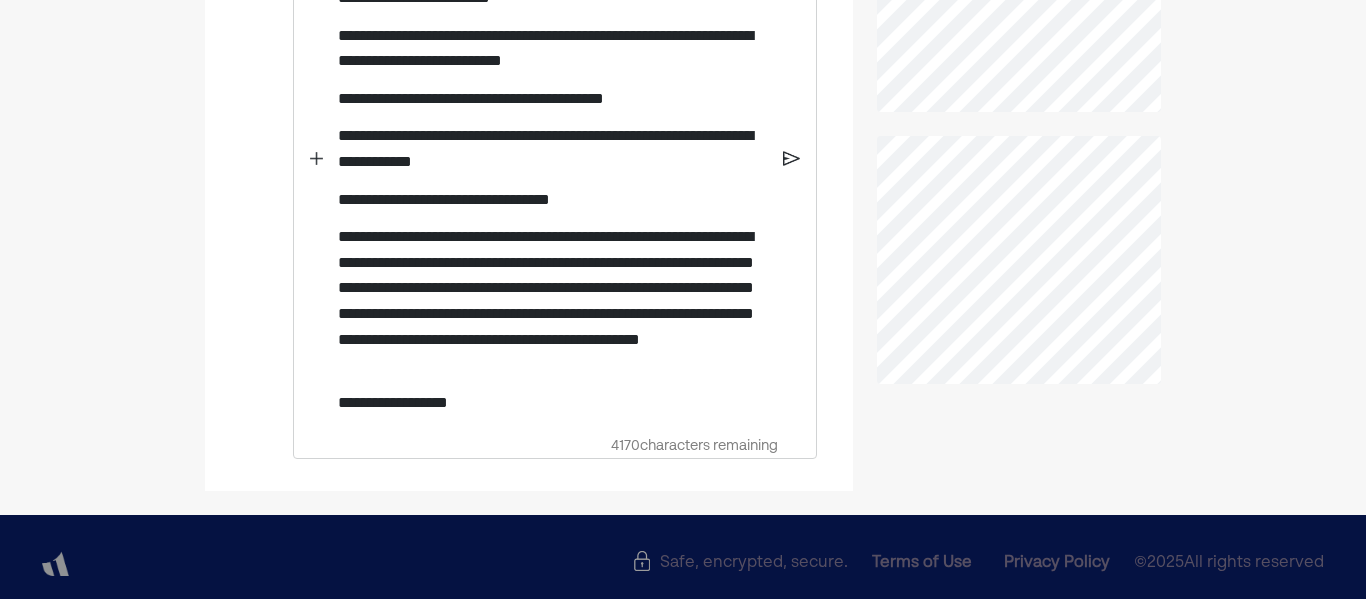 scroll, scrollTop: 984, scrollLeft: 0, axis: vertical 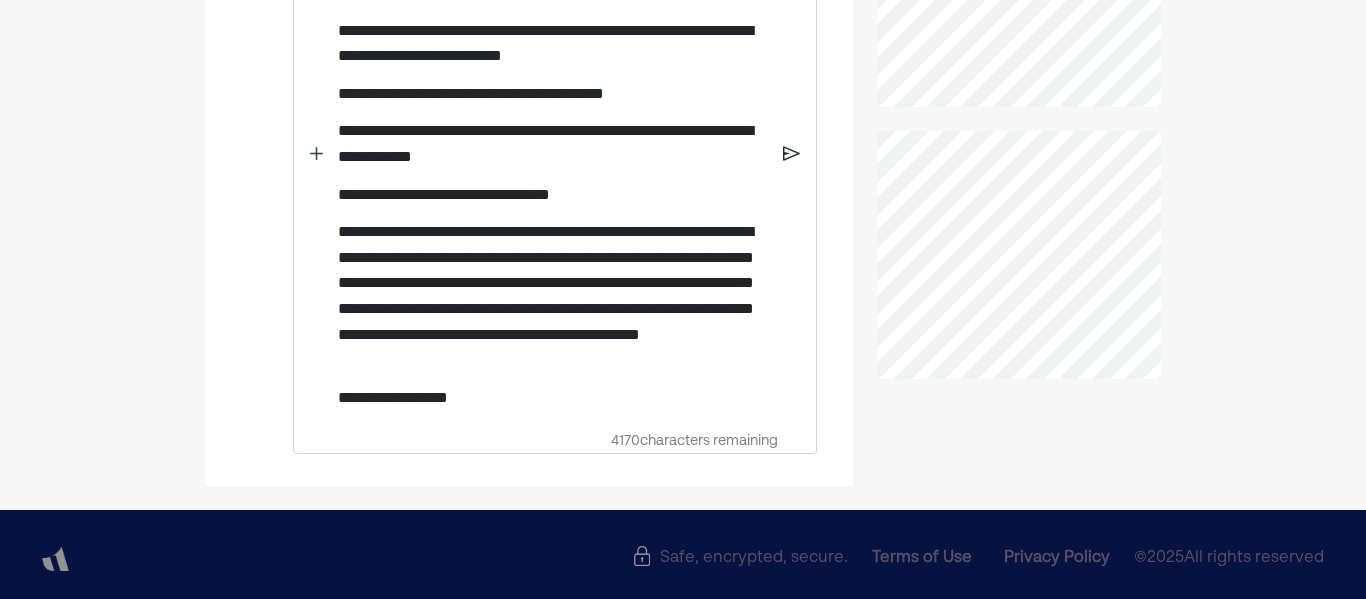 click on "**********" at bounding box center (553, 138) 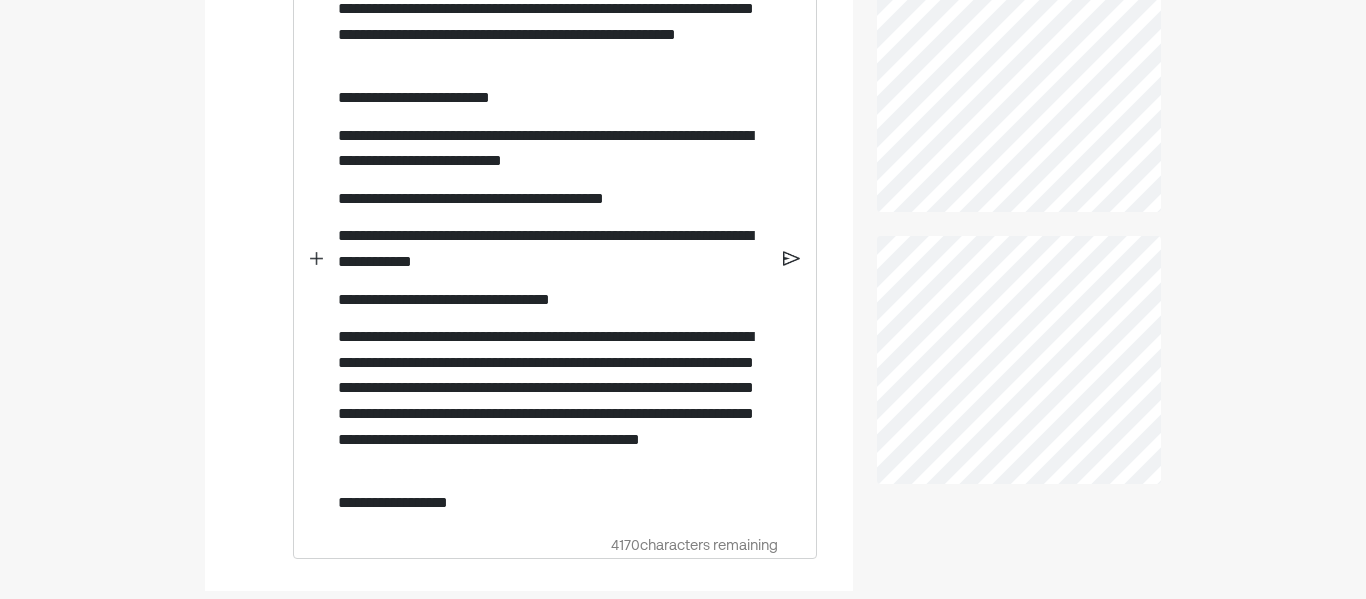 scroll, scrollTop: 842, scrollLeft: 0, axis: vertical 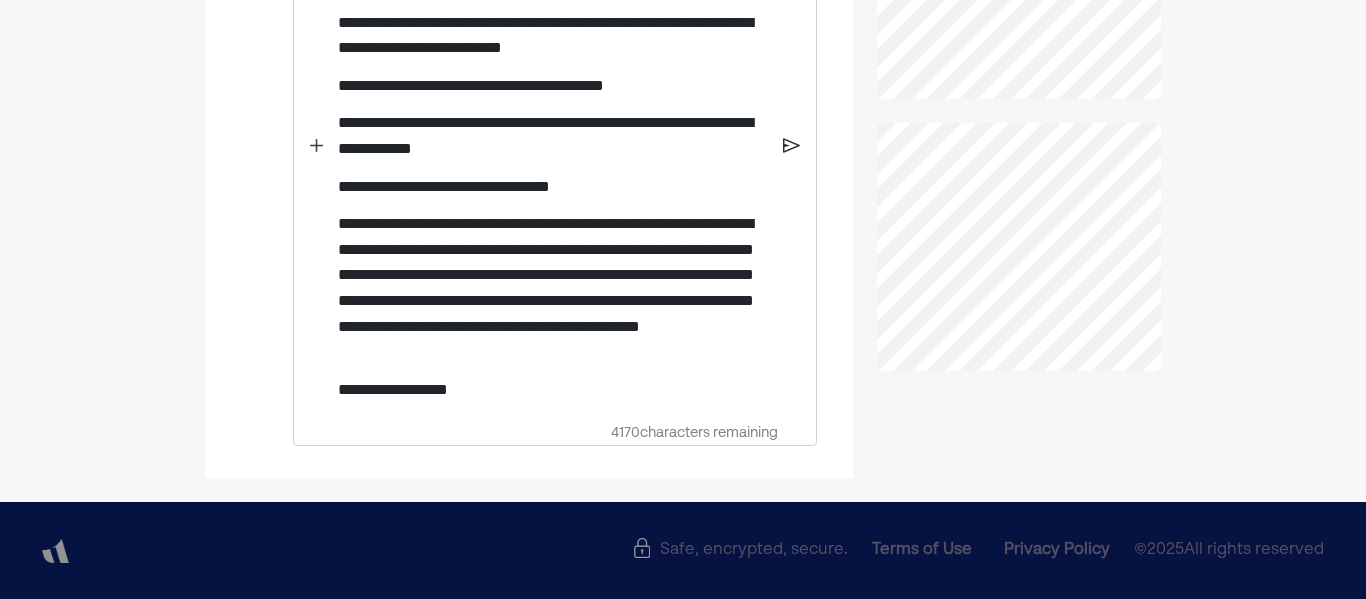 click at bounding box center [316, 145] 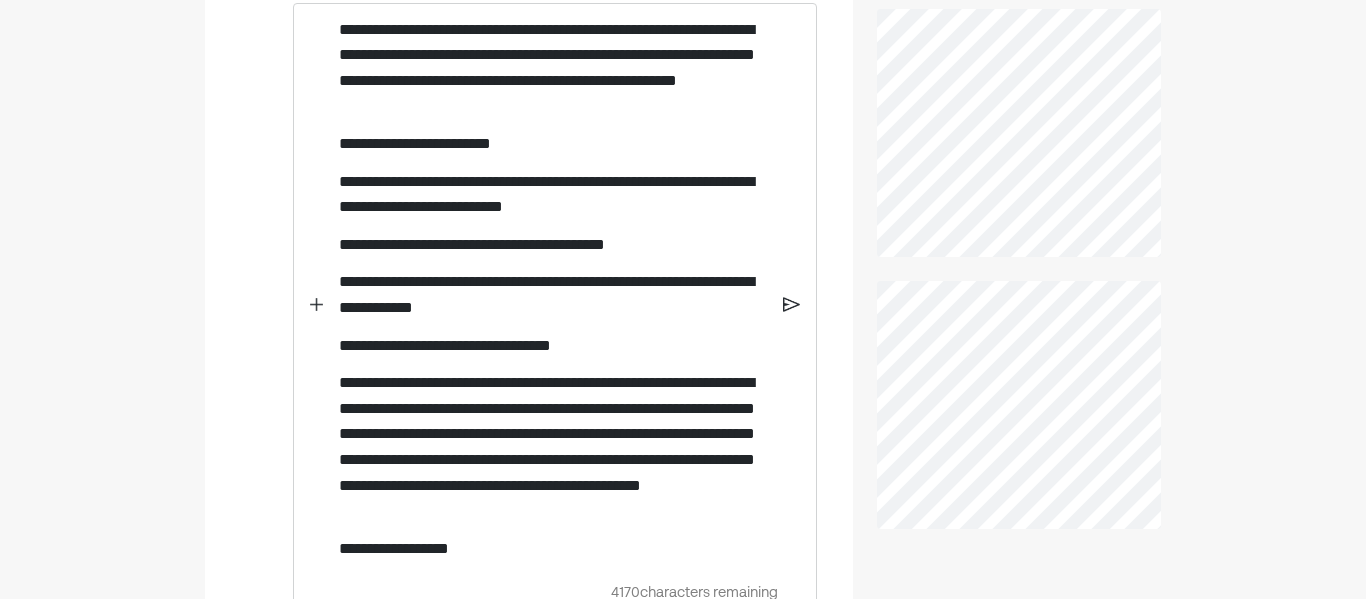 scroll, scrollTop: 833, scrollLeft: 0, axis: vertical 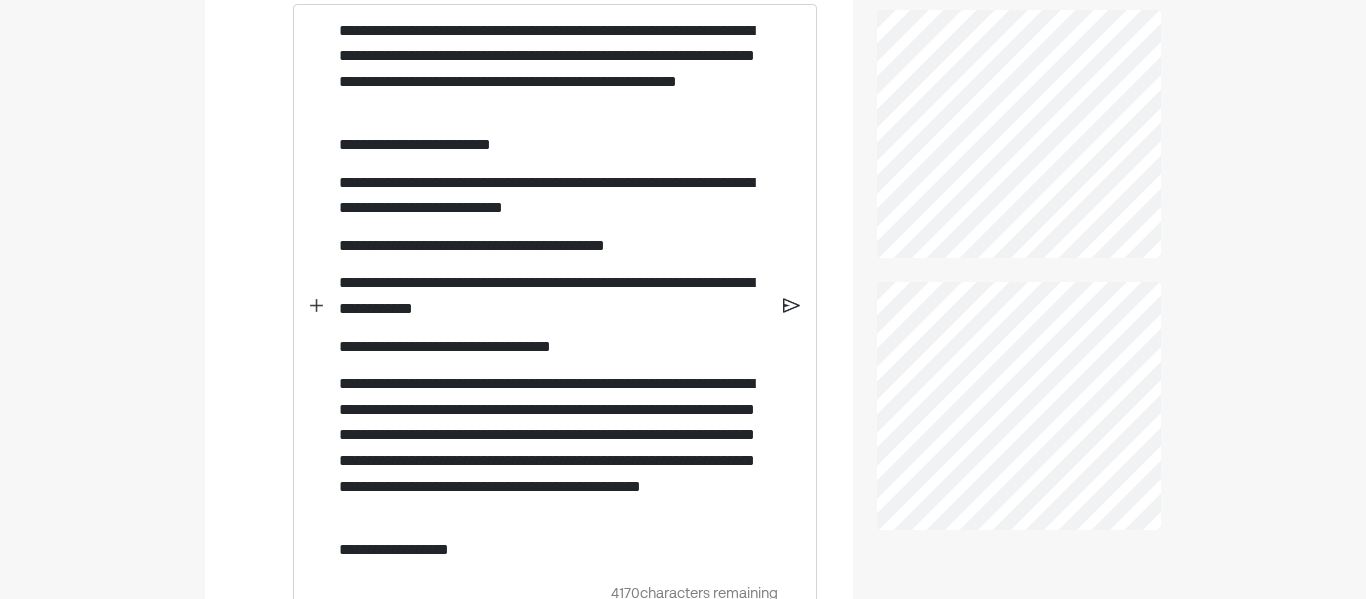click on "**********" at bounding box center [553, 246] 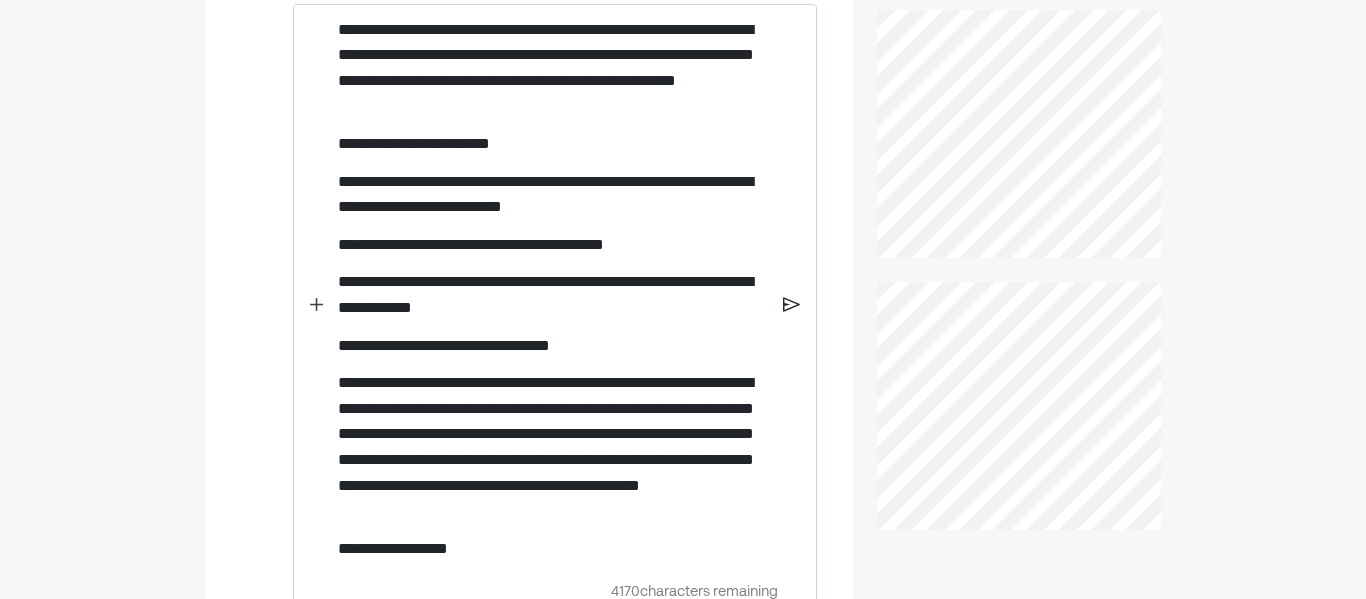 click on "**********" at bounding box center (553, 68) 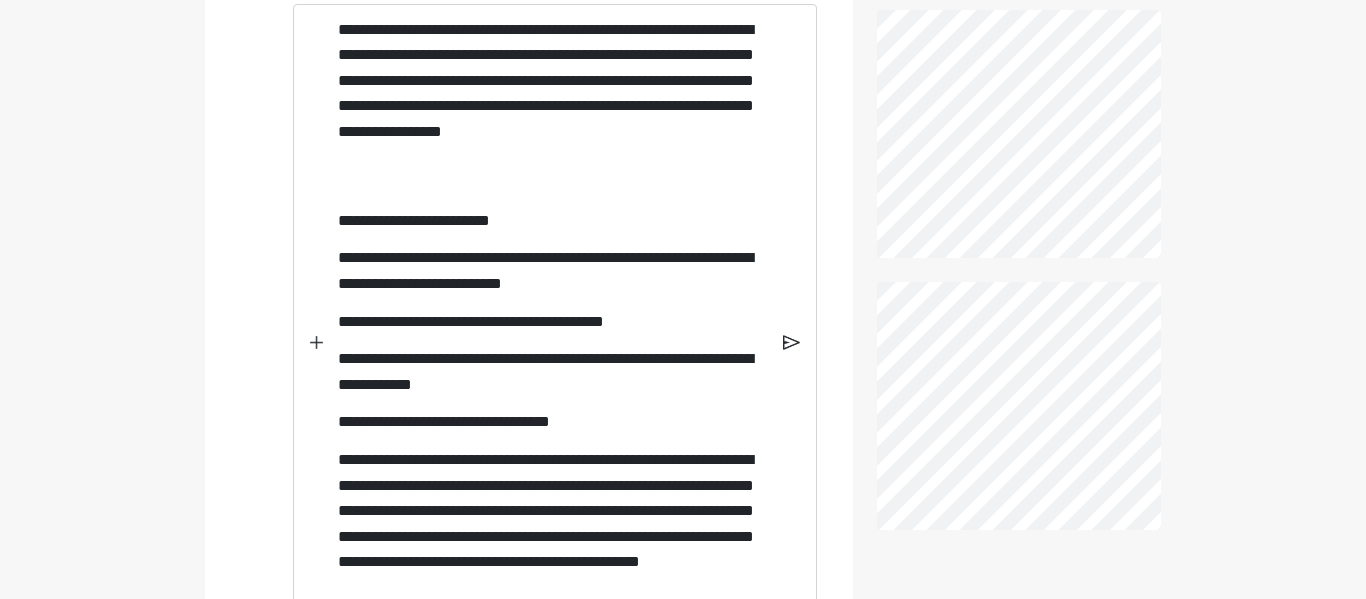 click on "**********" at bounding box center [553, 270] 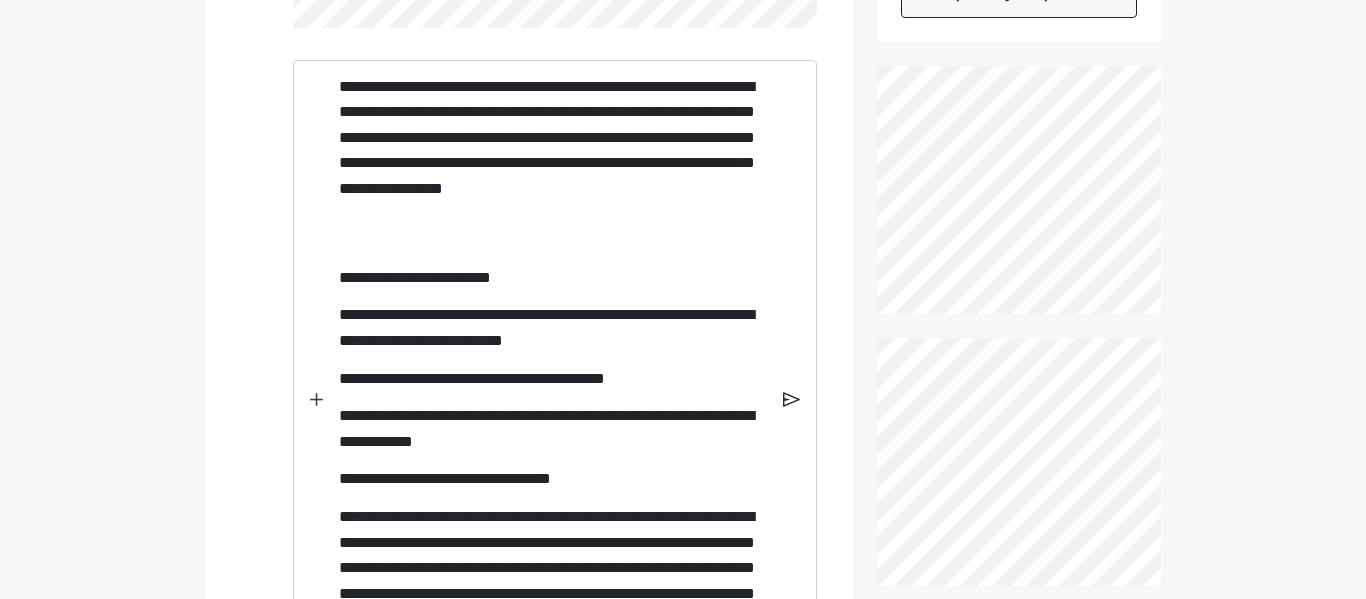 scroll, scrollTop: 787, scrollLeft: 0, axis: vertical 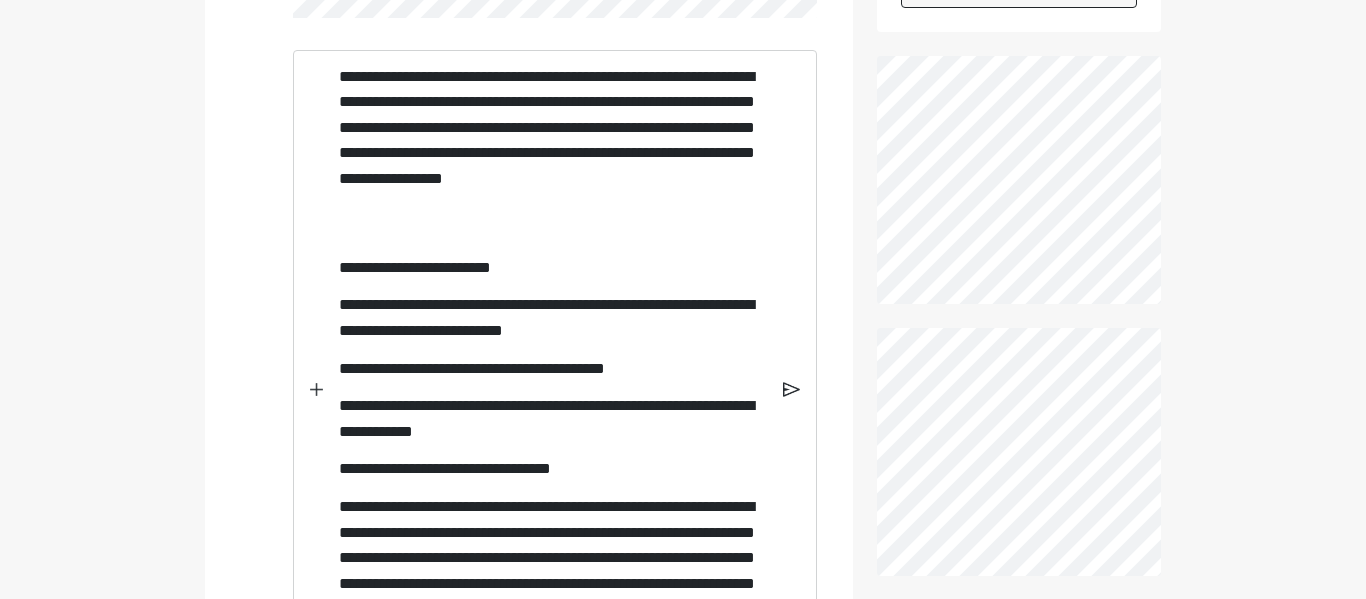 click on "**********" at bounding box center (553, 153) 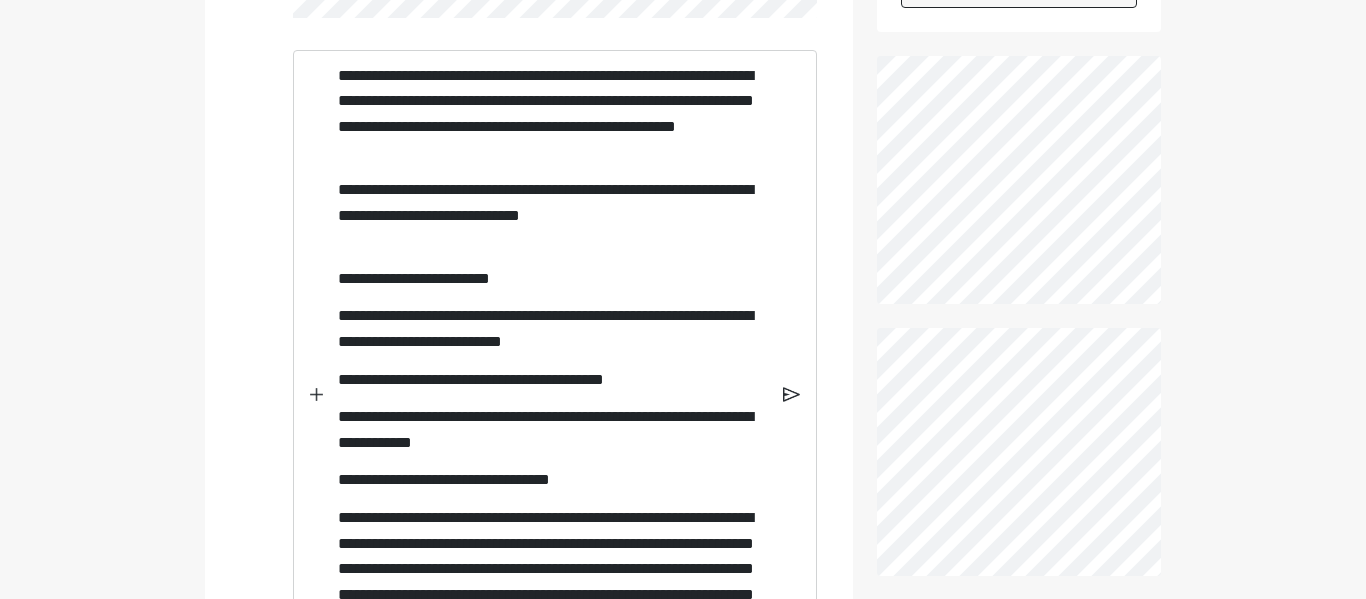 click on "**********" at bounding box center (553, 215) 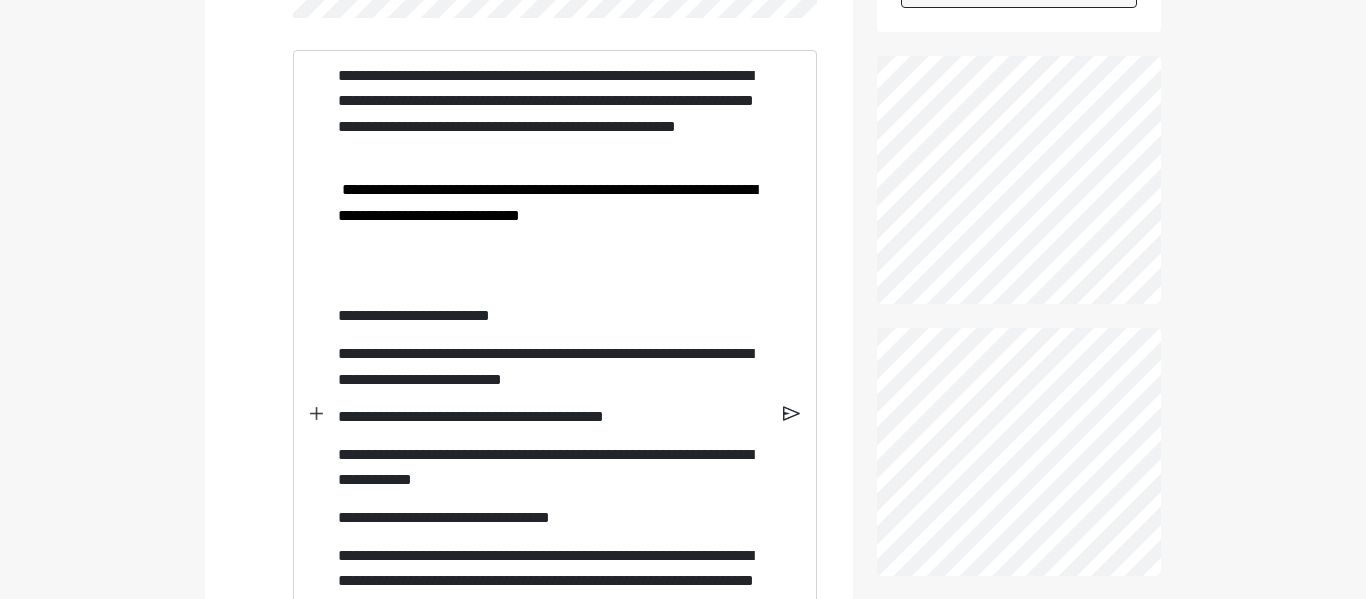 click on "**********" at bounding box center (553, 398) 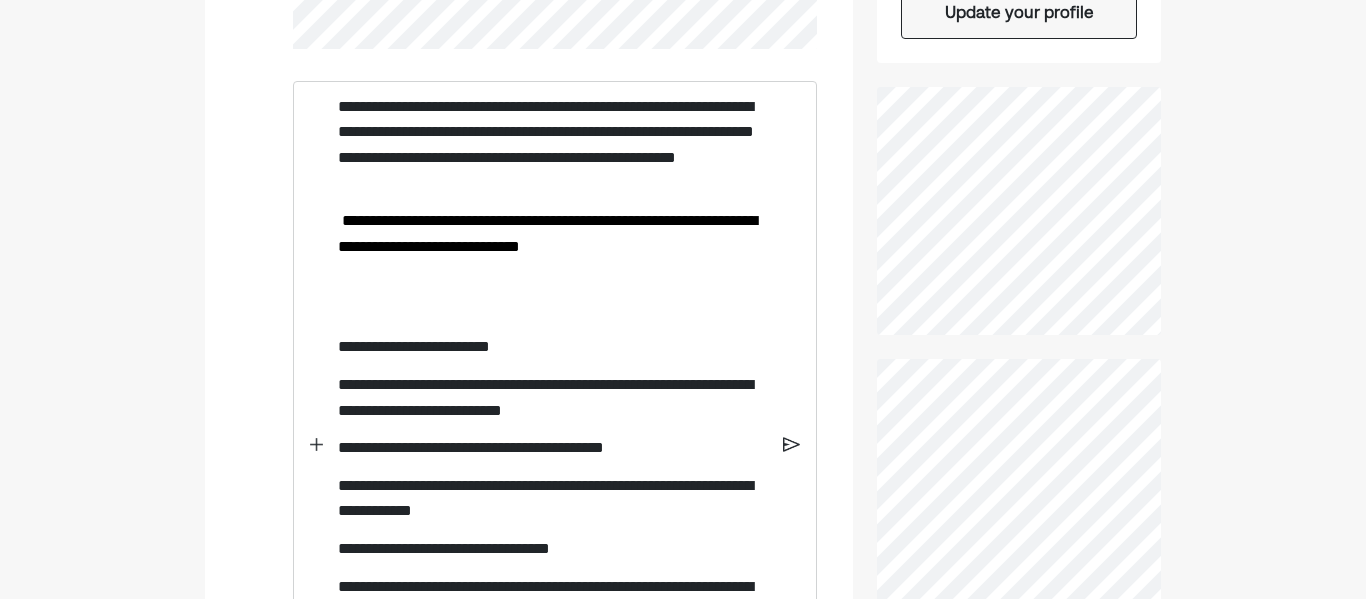 scroll, scrollTop: 746, scrollLeft: 0, axis: vertical 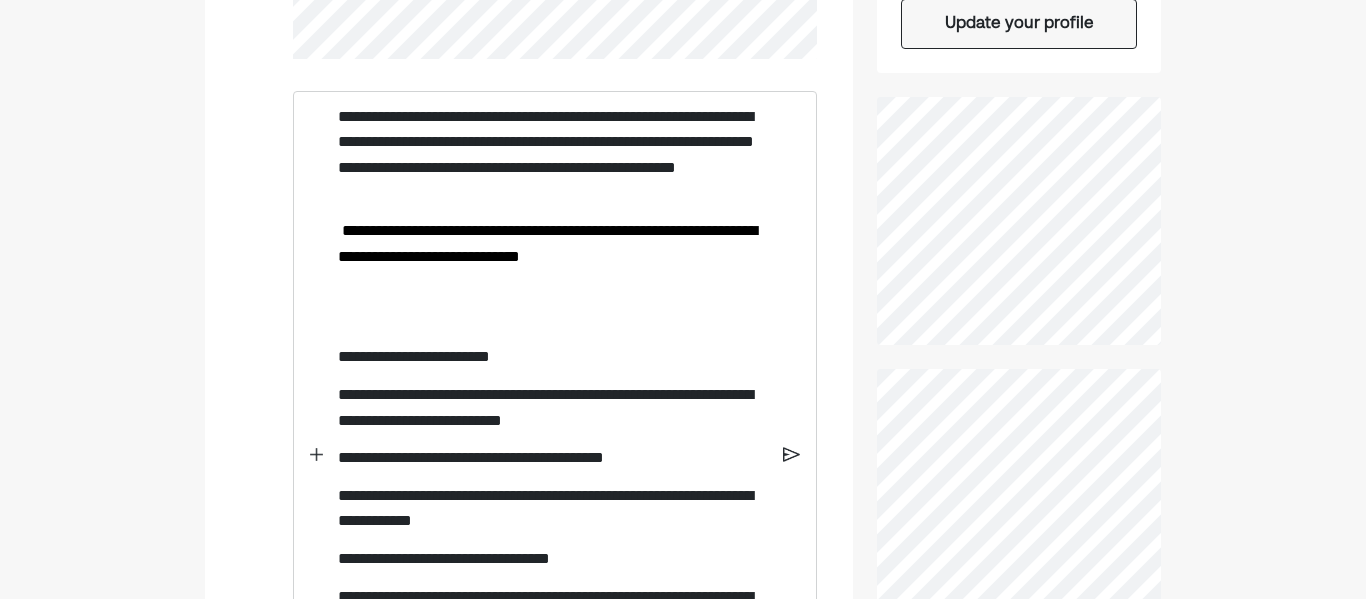 click on "**********" at bounding box center (553, 155) 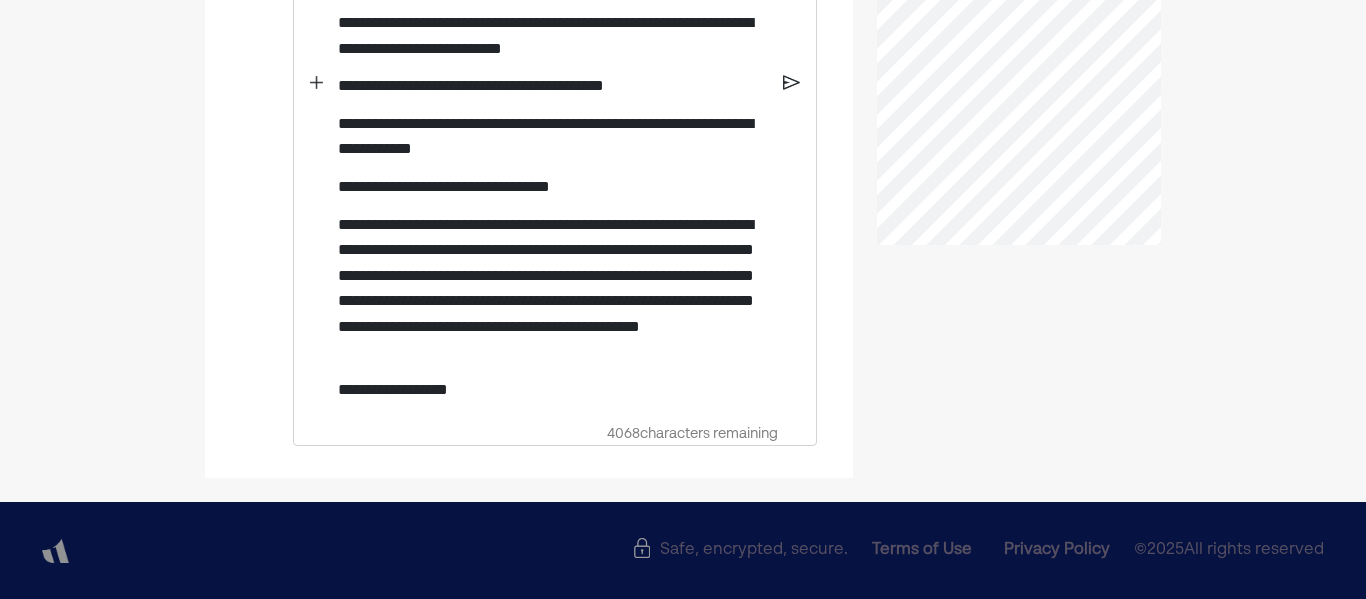 scroll, scrollTop: 1134, scrollLeft: 0, axis: vertical 